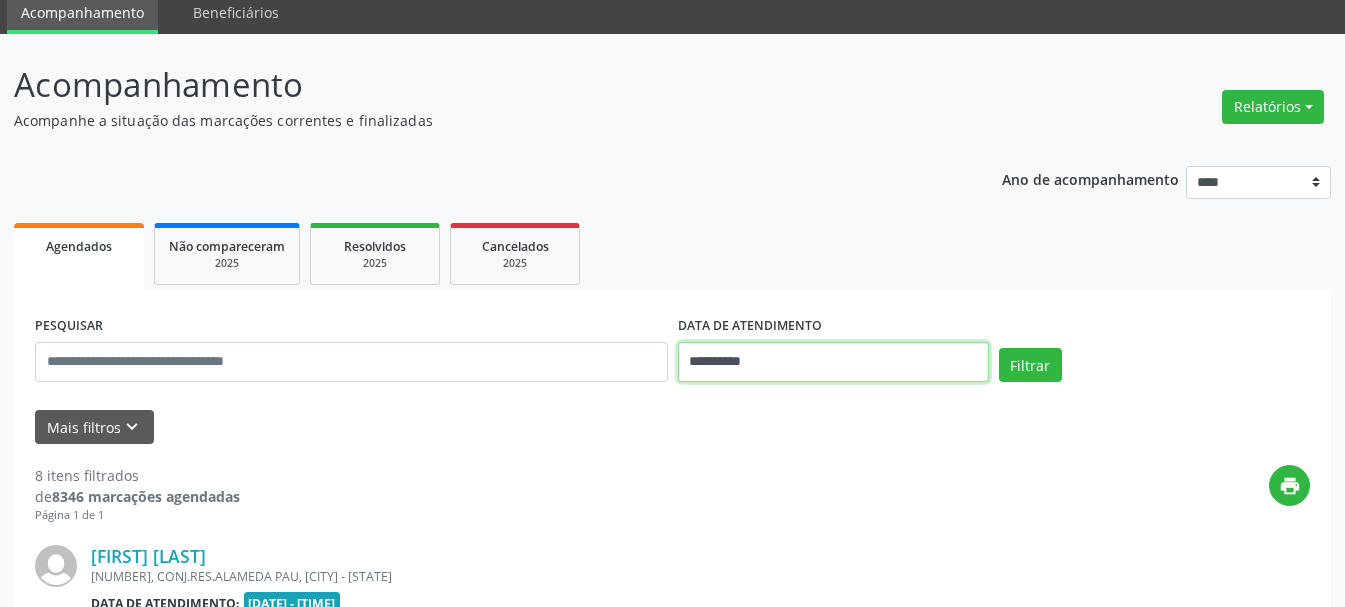 click on "**********" at bounding box center (833, 362) 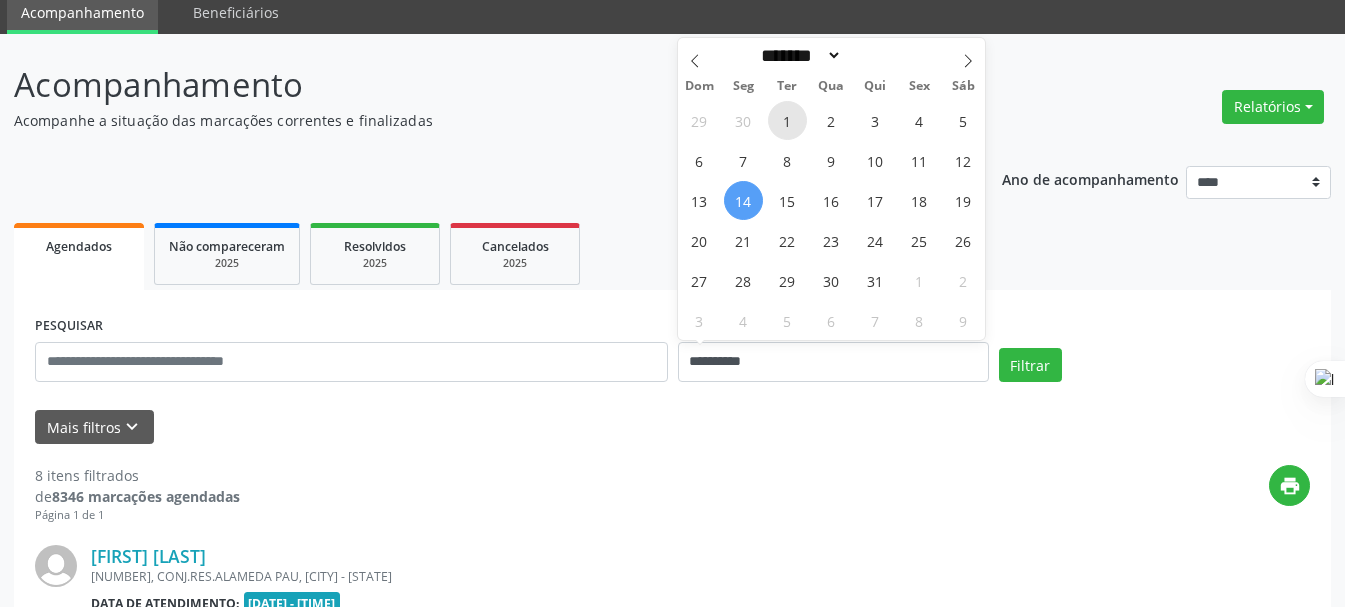 click on "1" at bounding box center [787, 120] 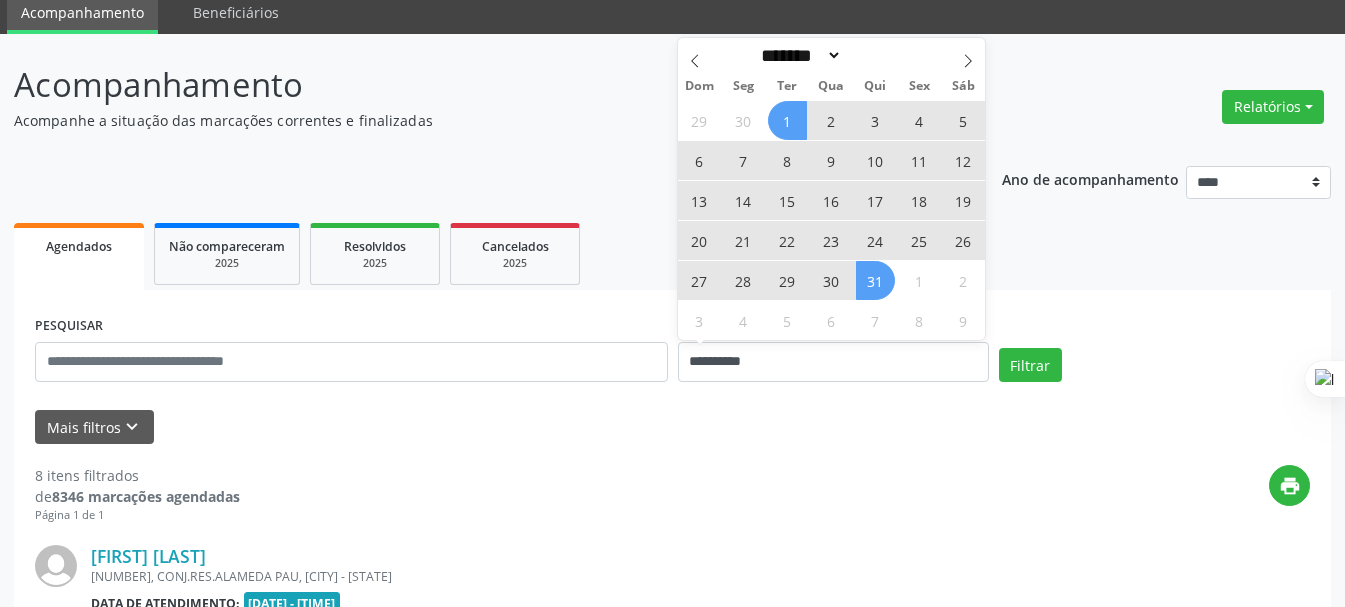 click on "31" at bounding box center [875, 280] 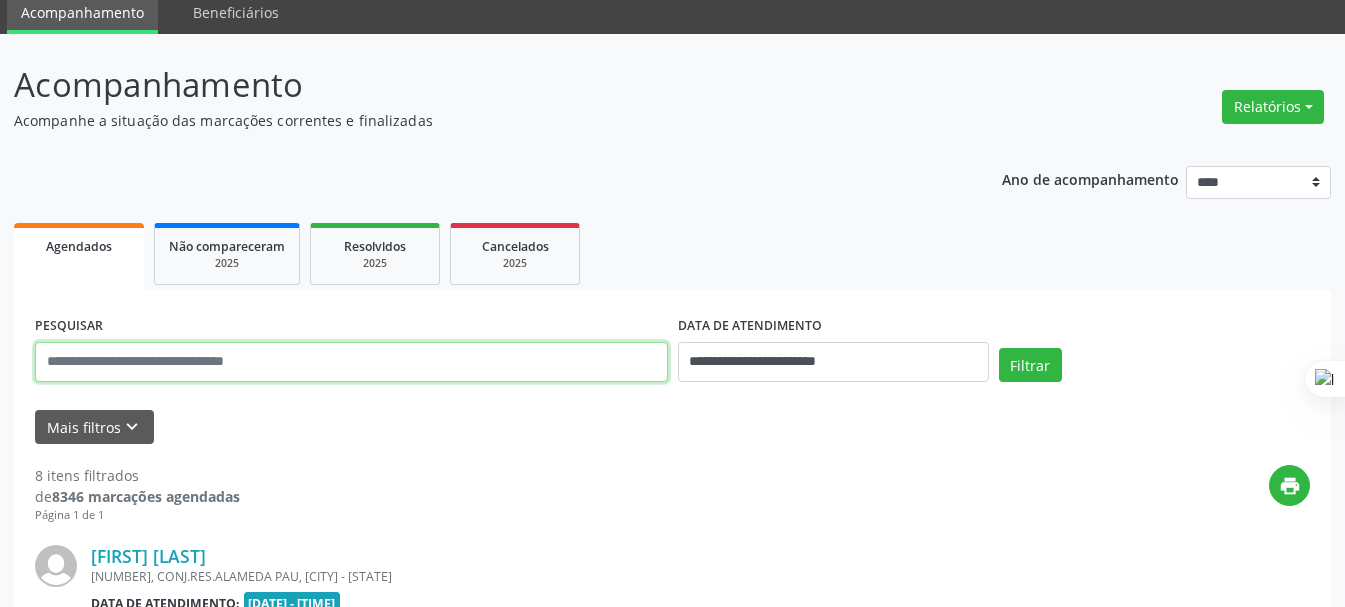 click at bounding box center [351, 362] 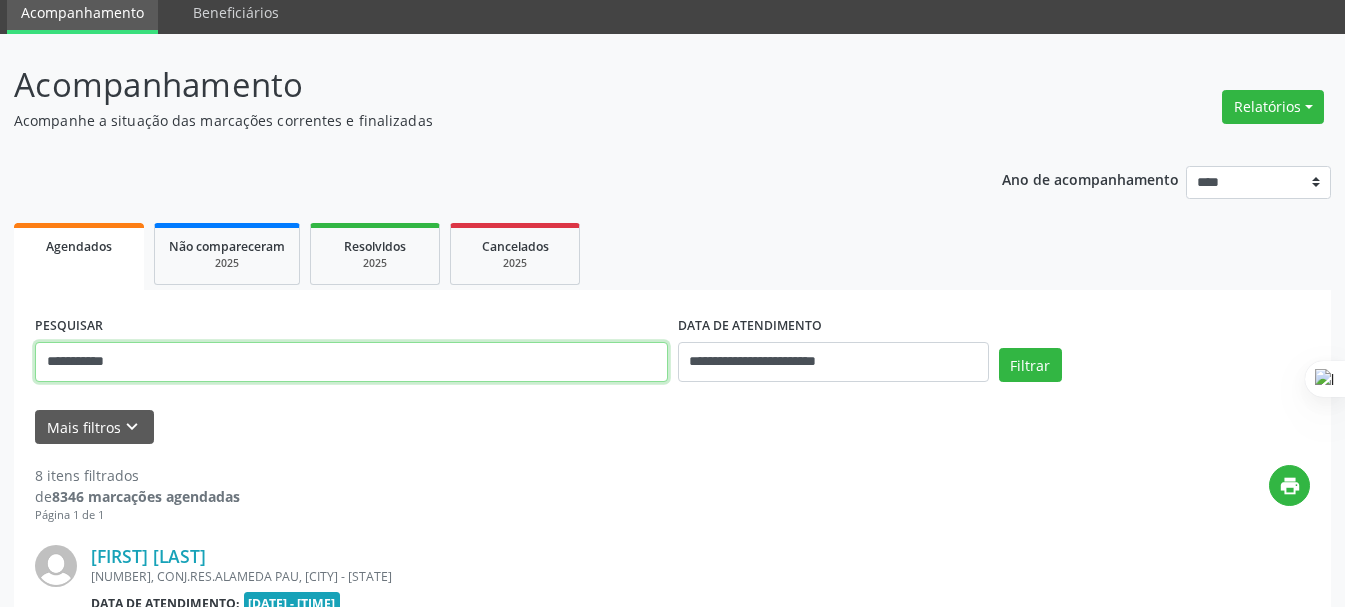 type on "**********" 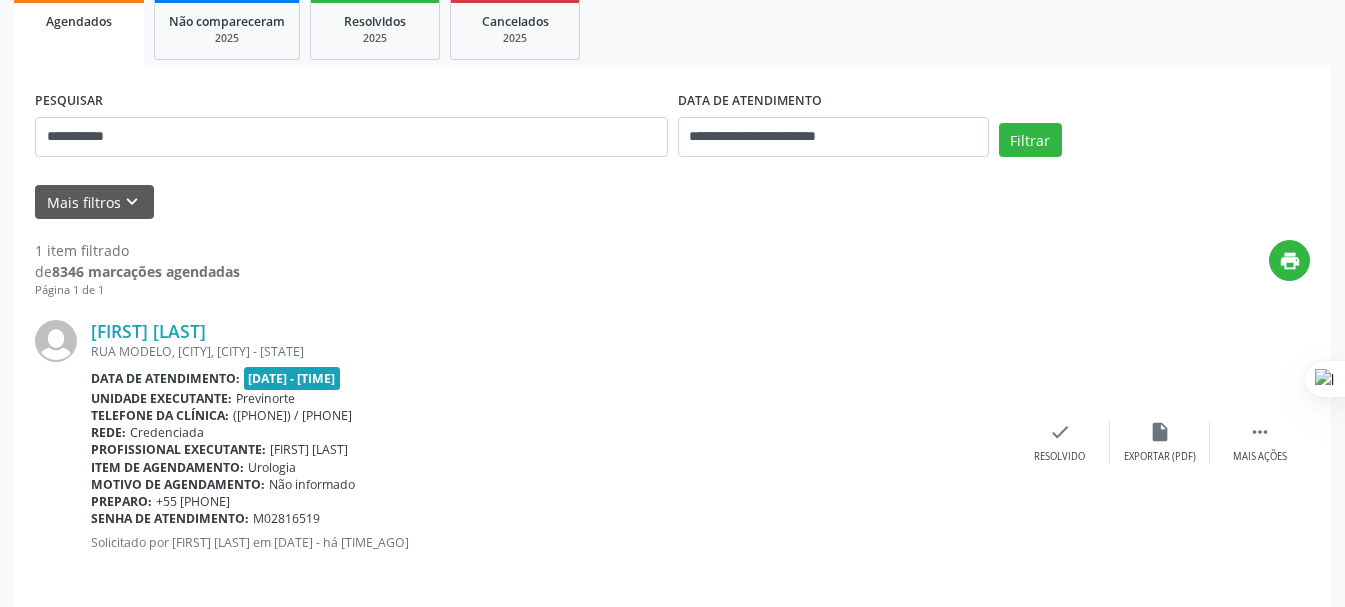 scroll, scrollTop: 315, scrollLeft: 0, axis: vertical 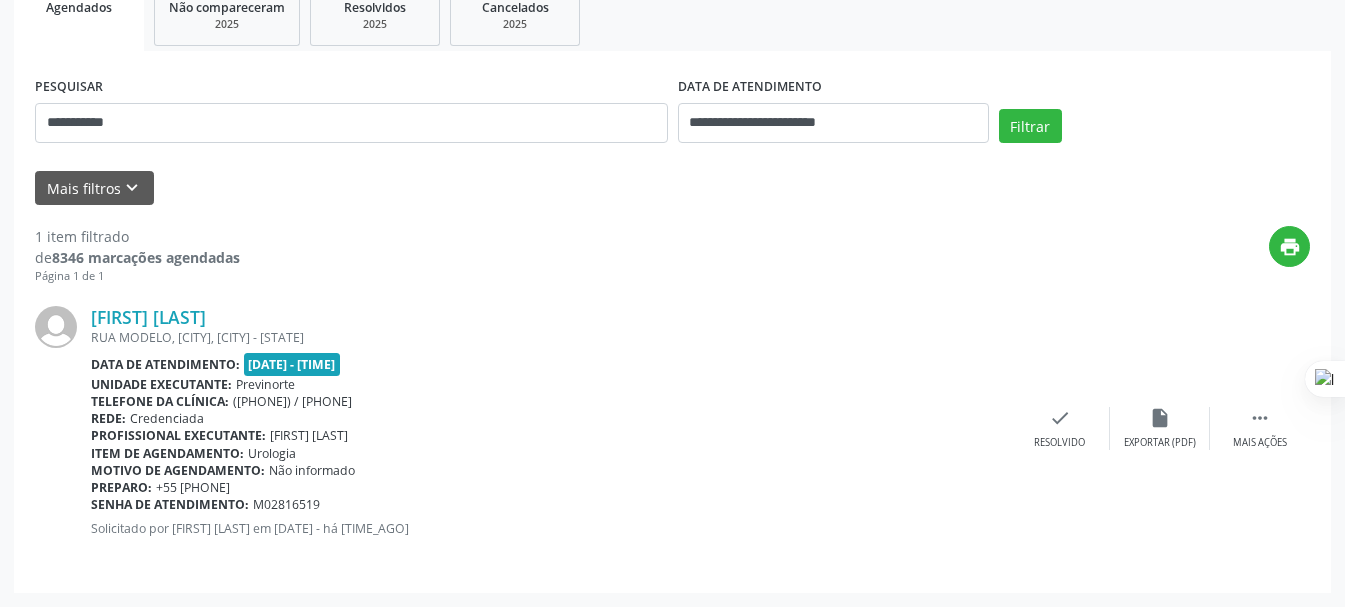 click on "RUA MODELO, [CITY], [CITY] - [STATE]" at bounding box center [550, 337] 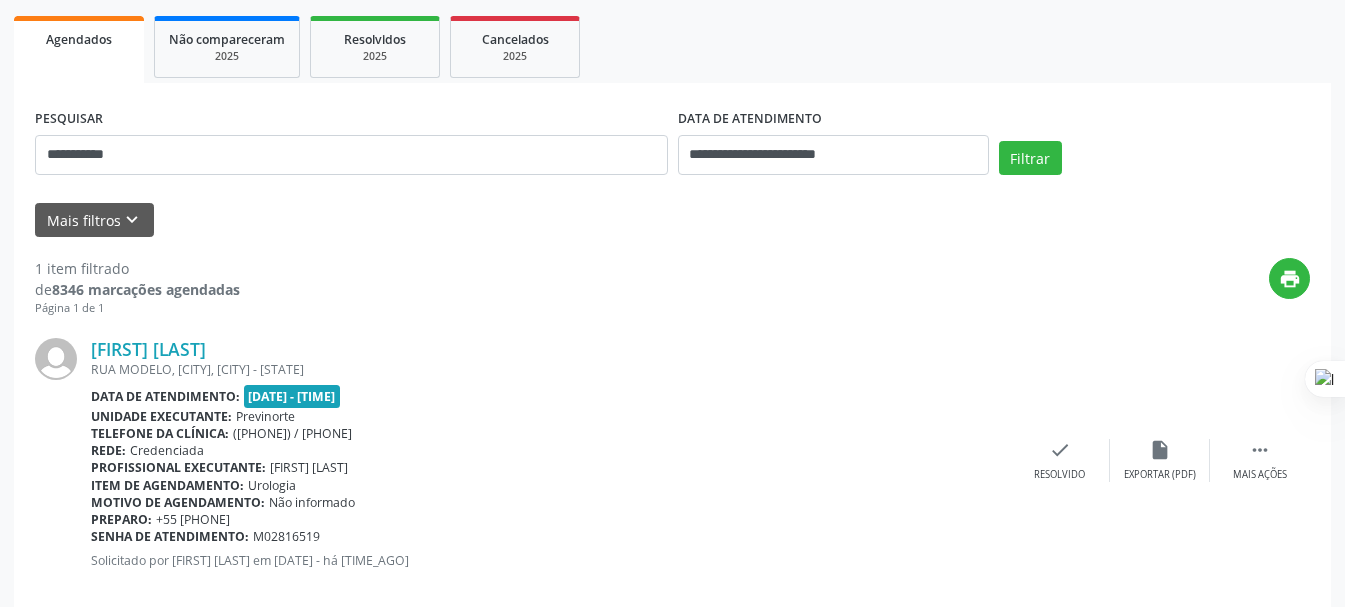 scroll, scrollTop: 315, scrollLeft: 0, axis: vertical 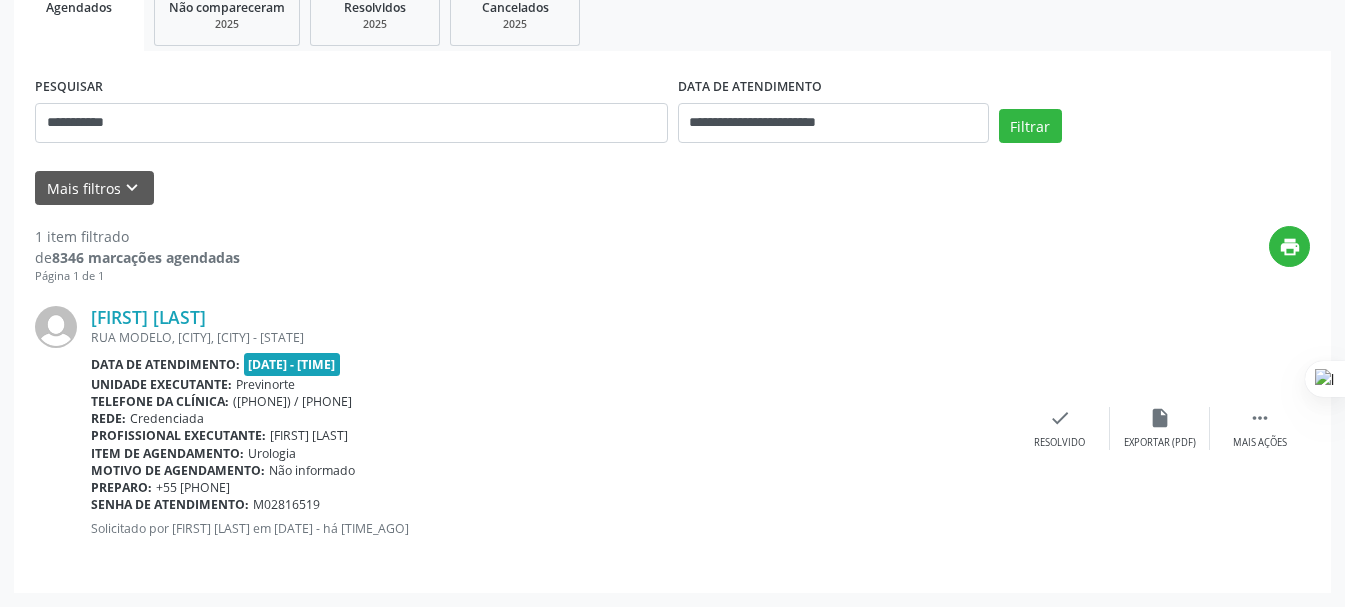 click on "RUA MODELO, [CITY], [CITY] - [STATE]" at bounding box center (550, 337) 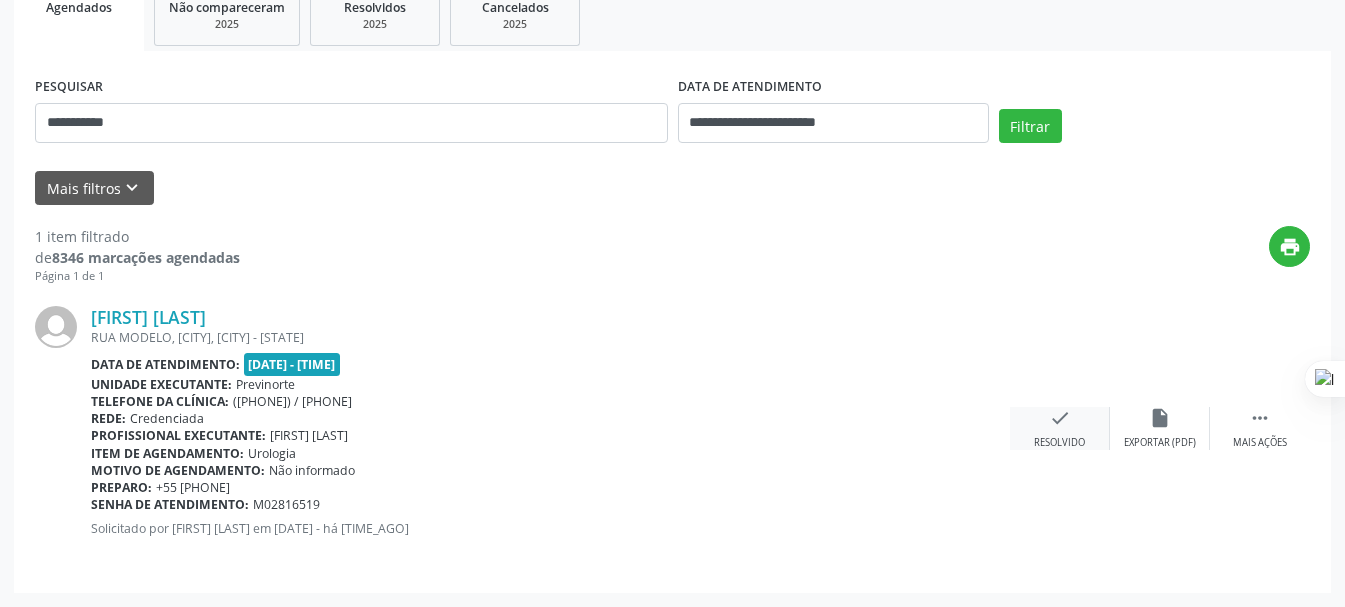 click on "check" at bounding box center [1060, 418] 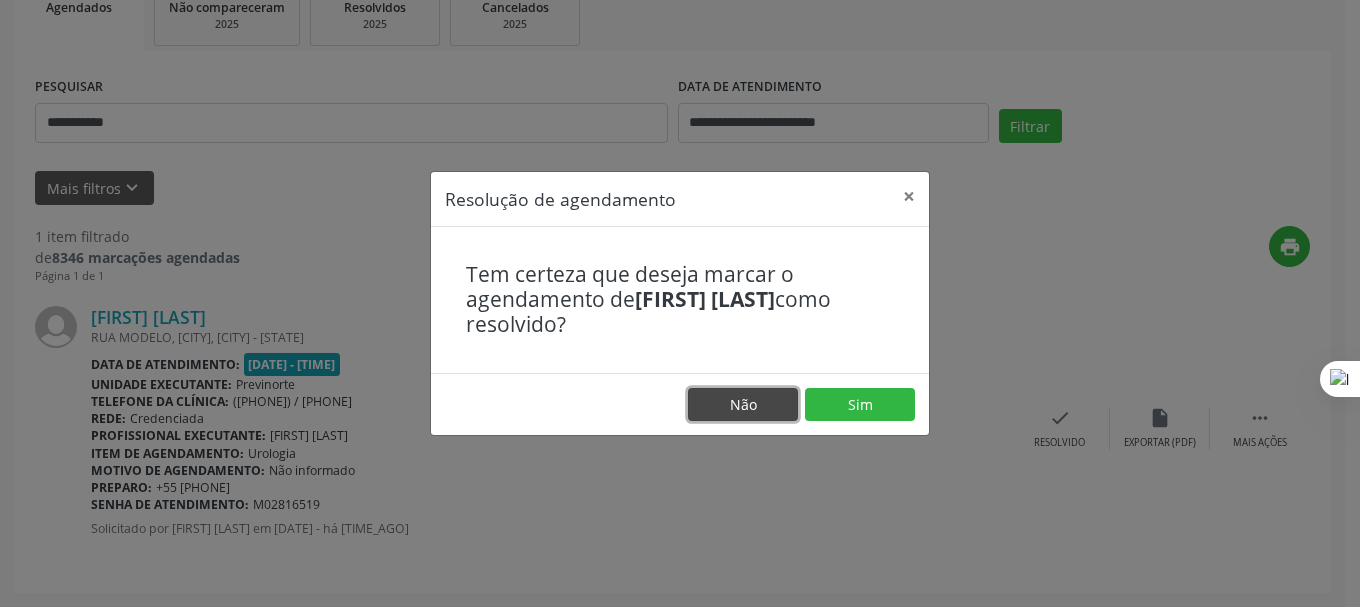 click on "Não" at bounding box center [743, 405] 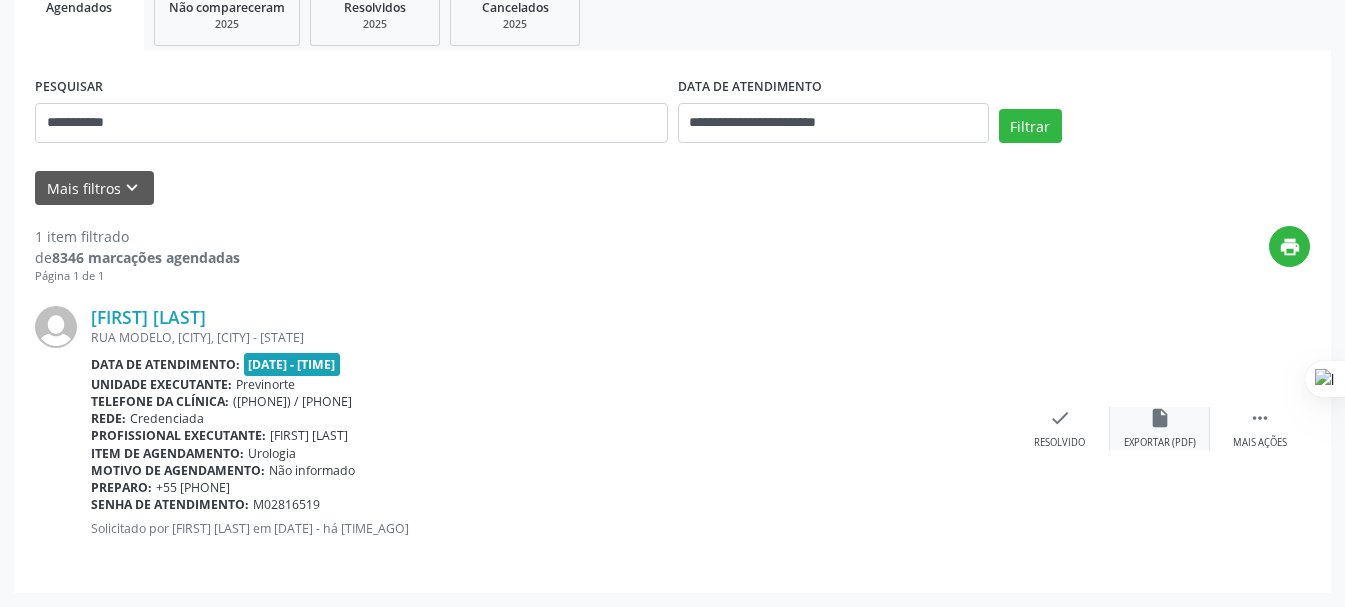 click on "insert_drive_file
Exportar (PDF)" at bounding box center (1160, 428) 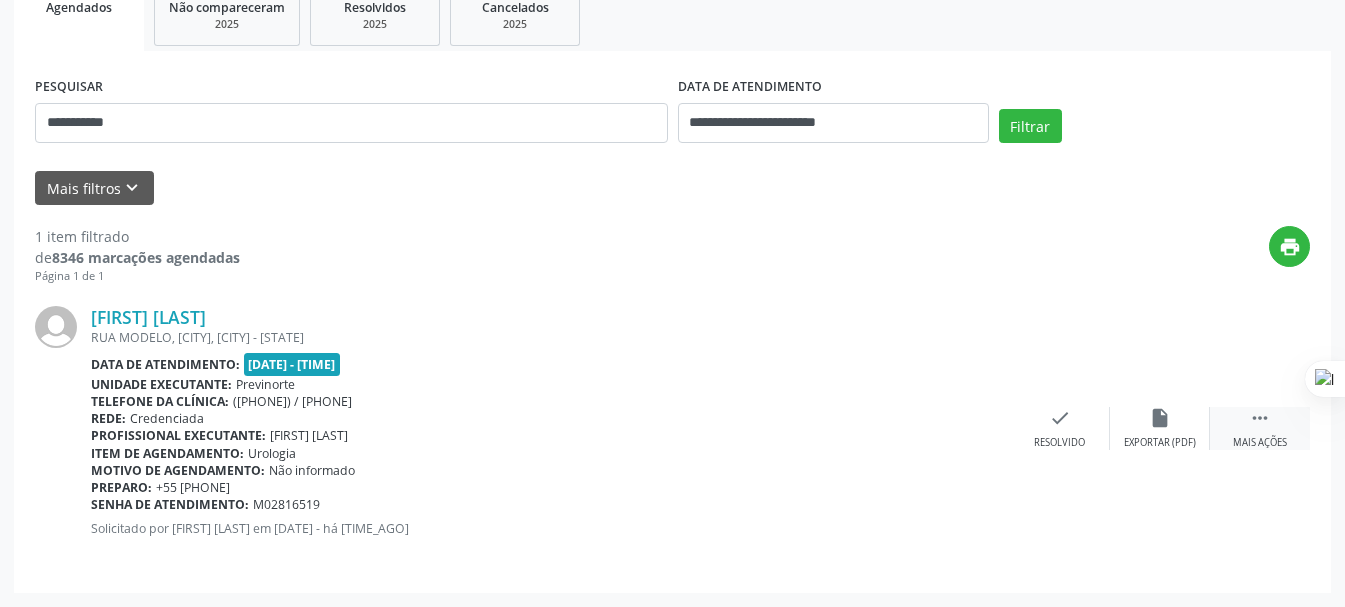 click on "" at bounding box center (1260, 418) 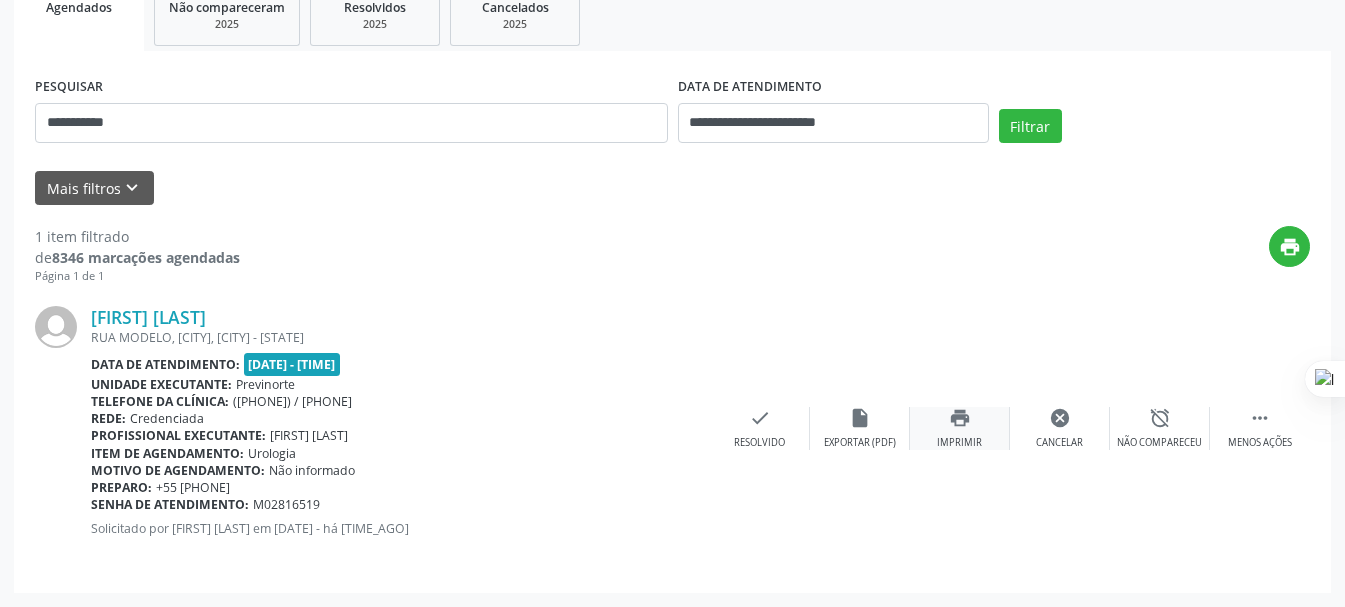 click on "print" at bounding box center [960, 418] 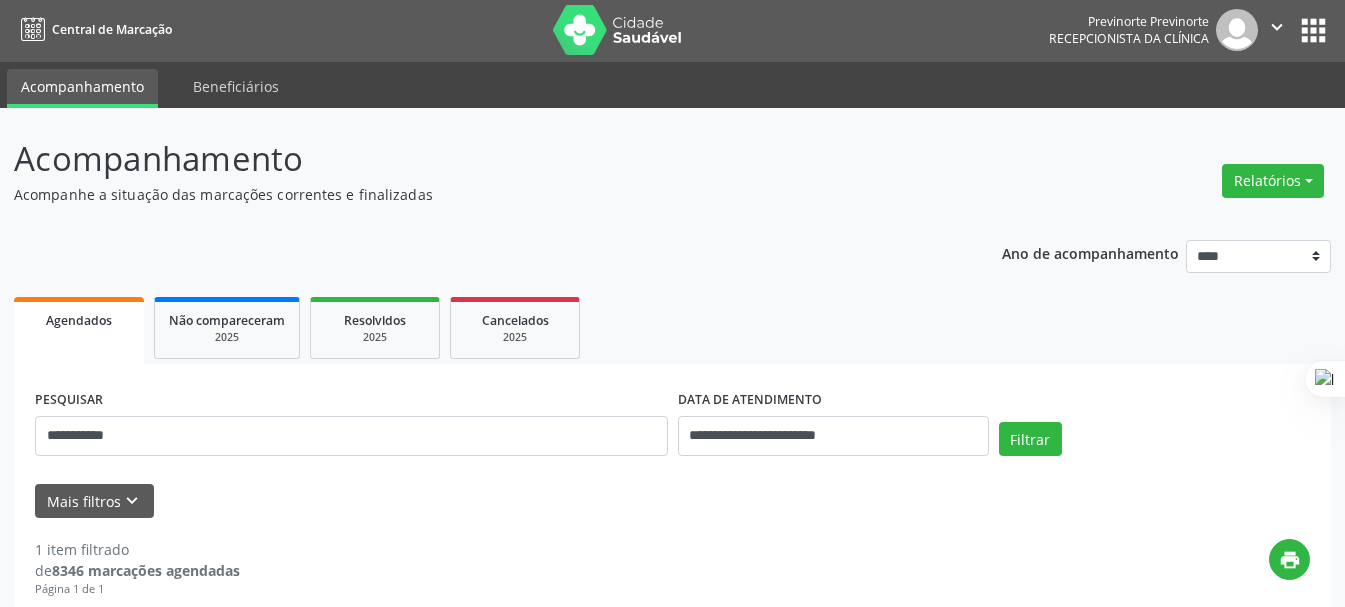 scroll, scrollTop: 0, scrollLeft: 0, axis: both 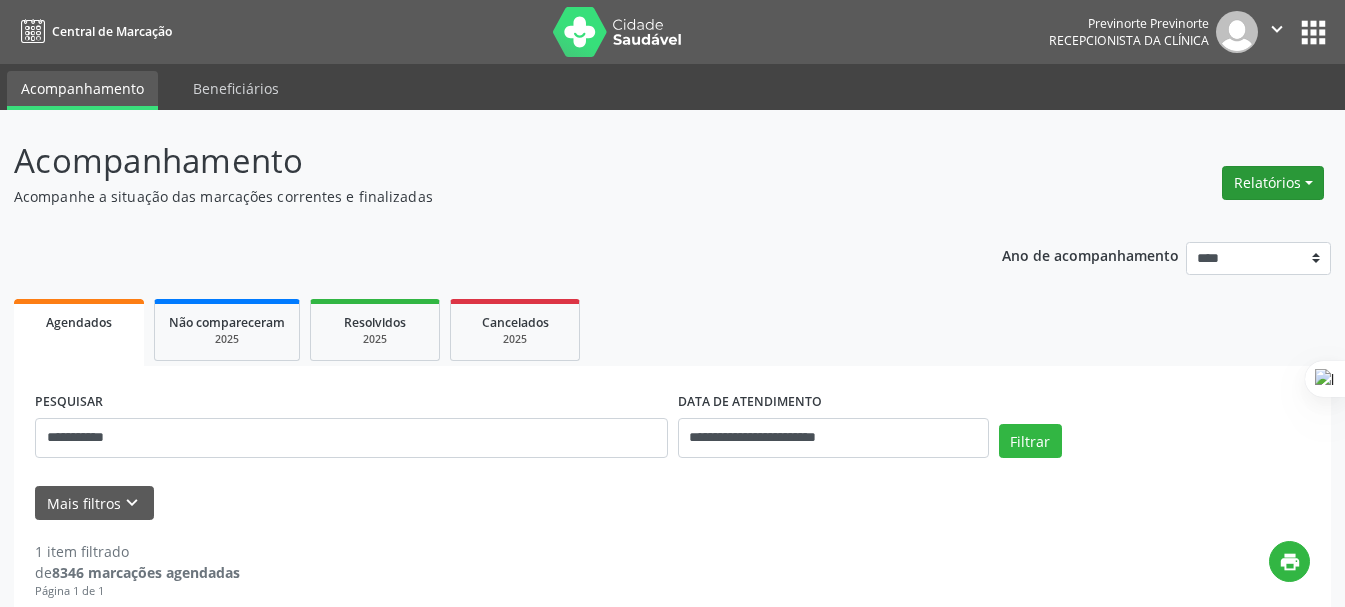 click on "Relatórios" at bounding box center [1273, 183] 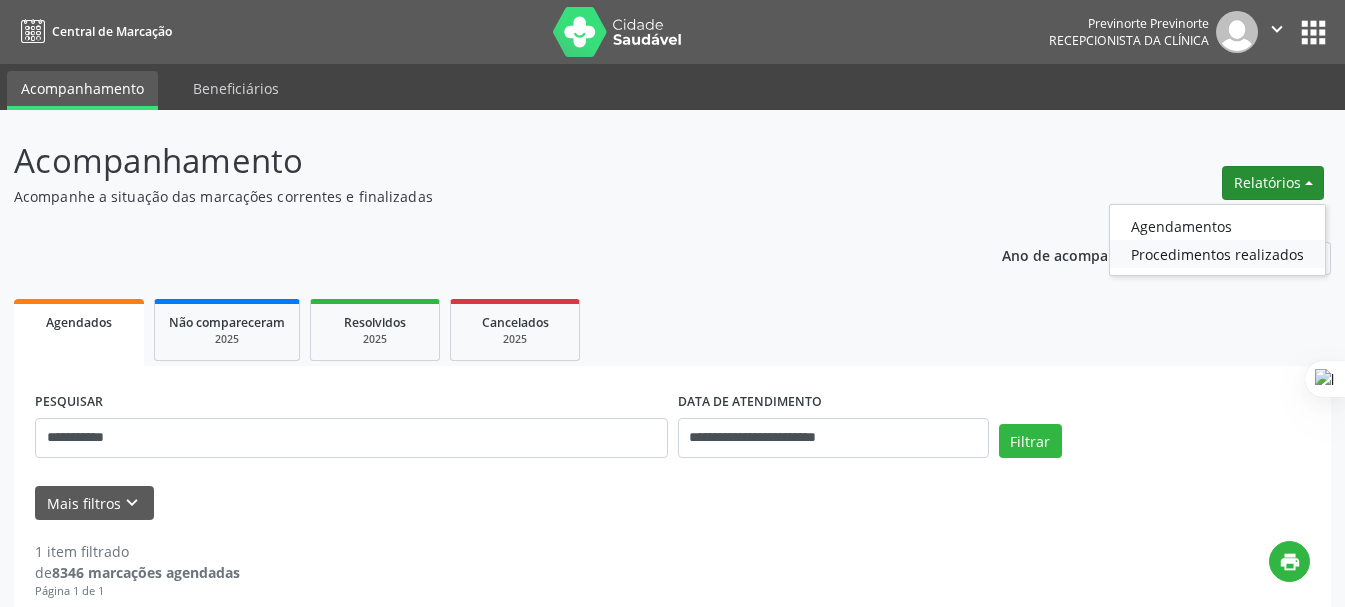 click on "Procedimentos realizados" at bounding box center (1217, 254) 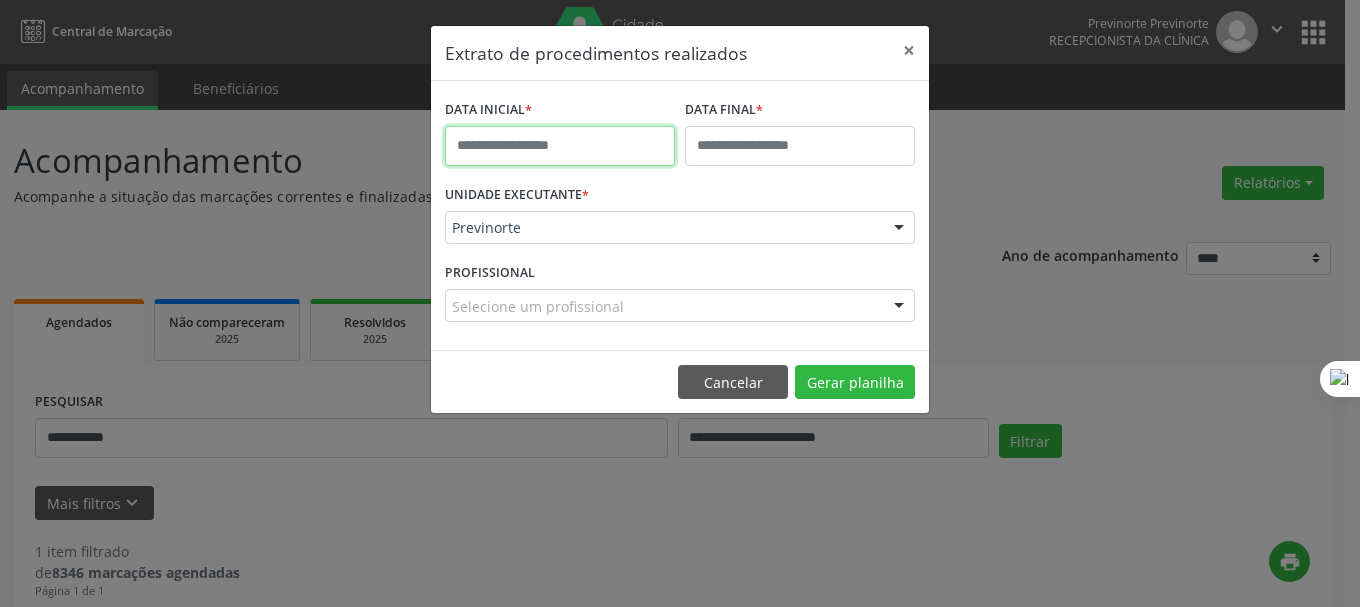 click at bounding box center (560, 146) 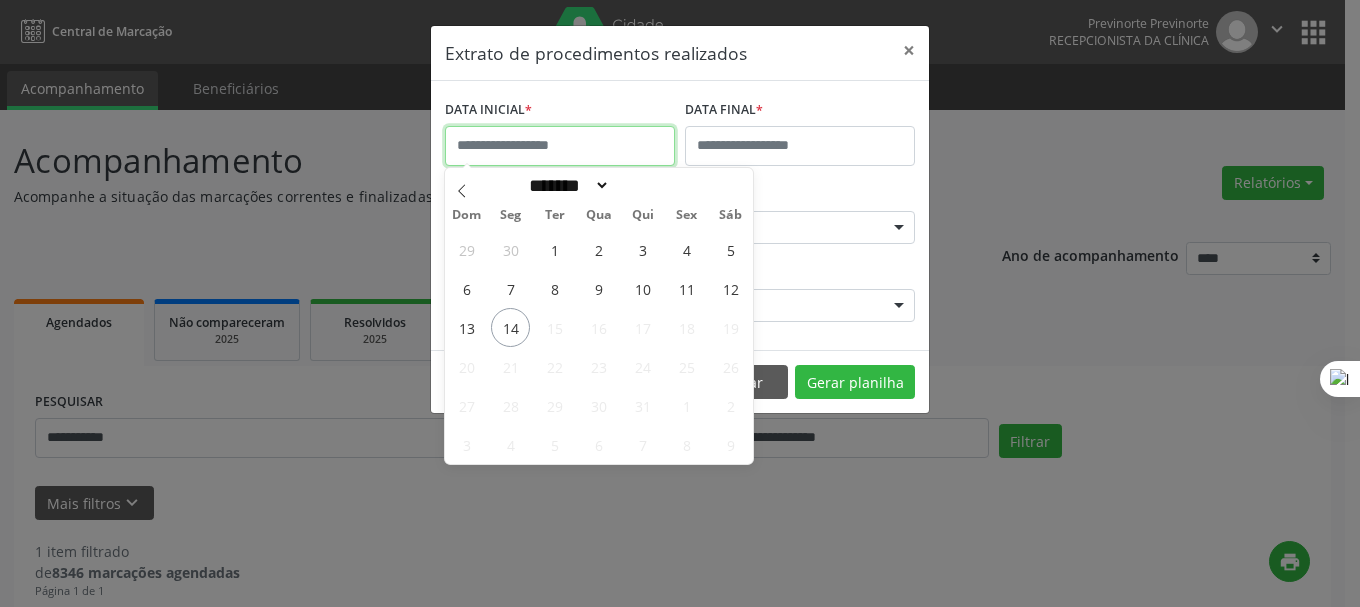drag, startPoint x: 590, startPoint y: 152, endPoint x: 636, endPoint y: 146, distance: 46.389652 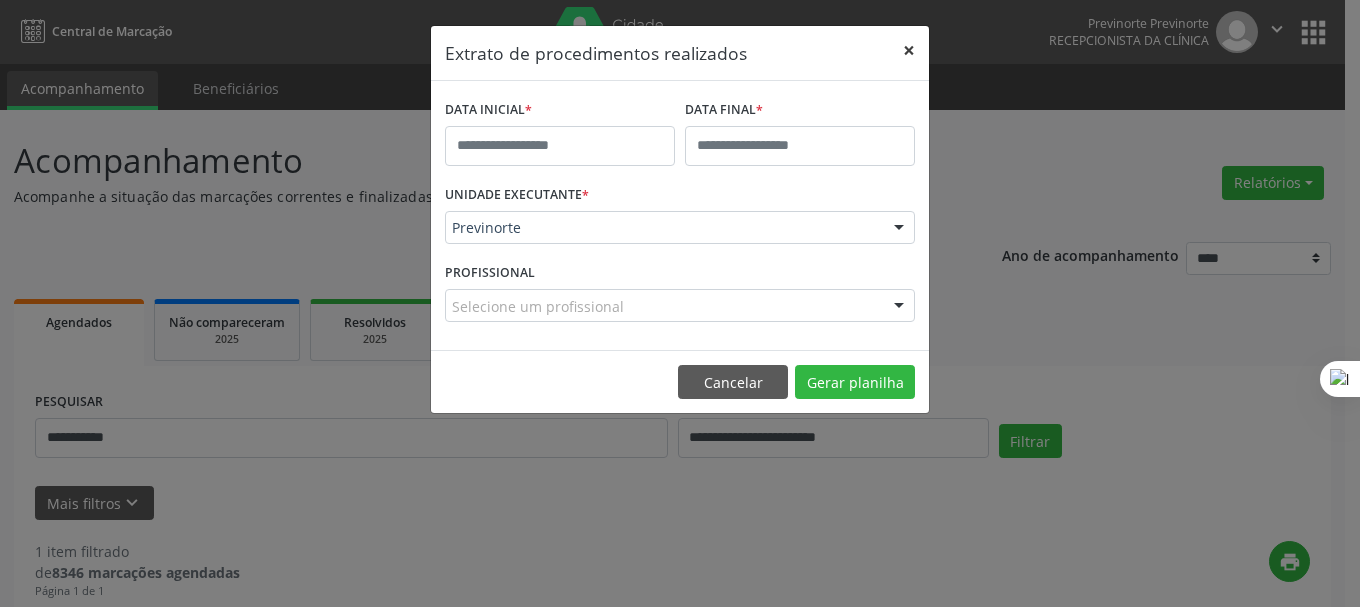 click on "×" at bounding box center [909, 50] 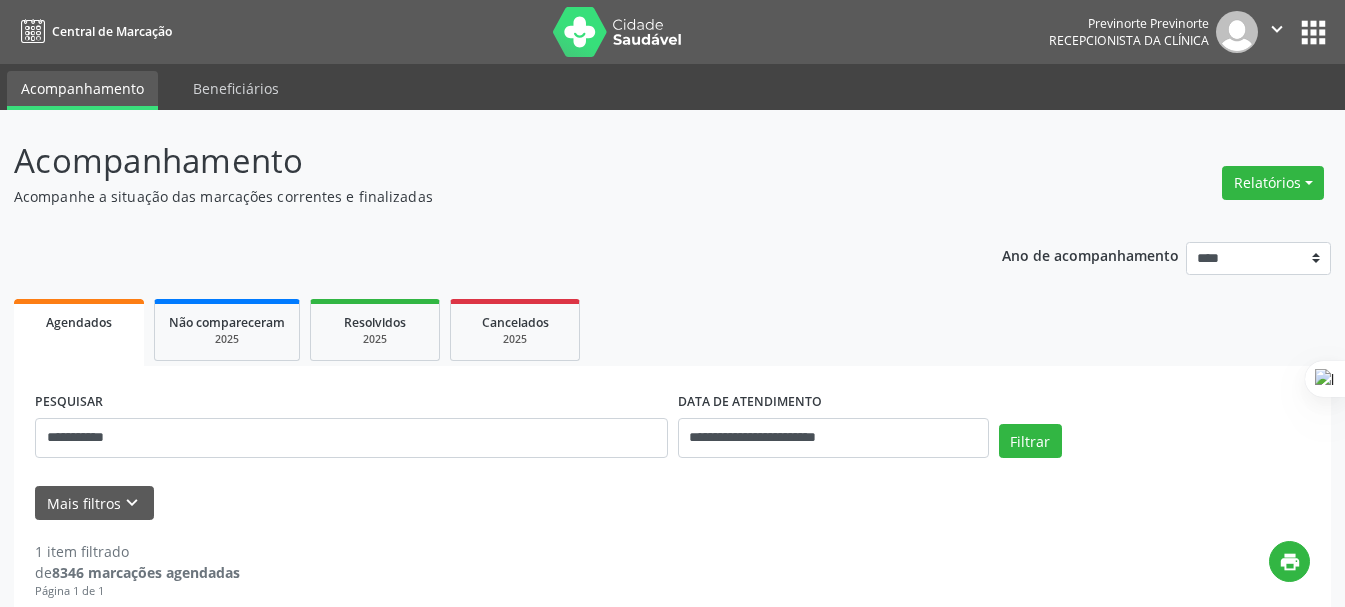 drag, startPoint x: 1069, startPoint y: 182, endPoint x: 1101, endPoint y: 196, distance: 34.928497 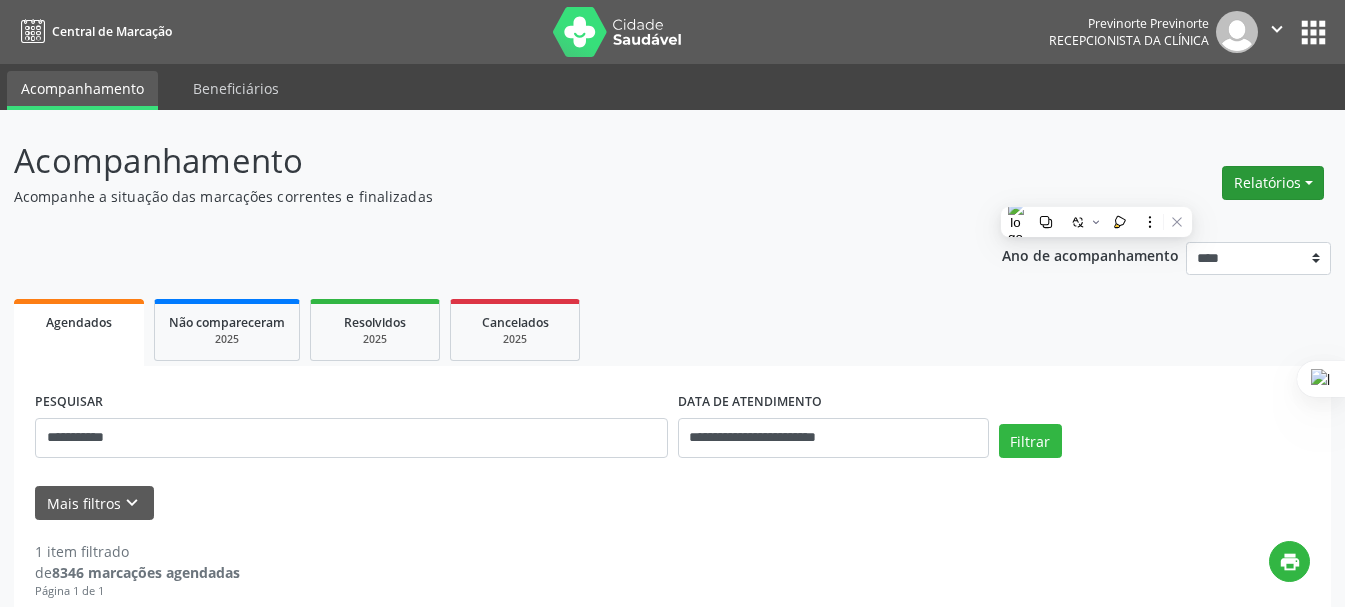 click on "Relatórios" at bounding box center (1273, 183) 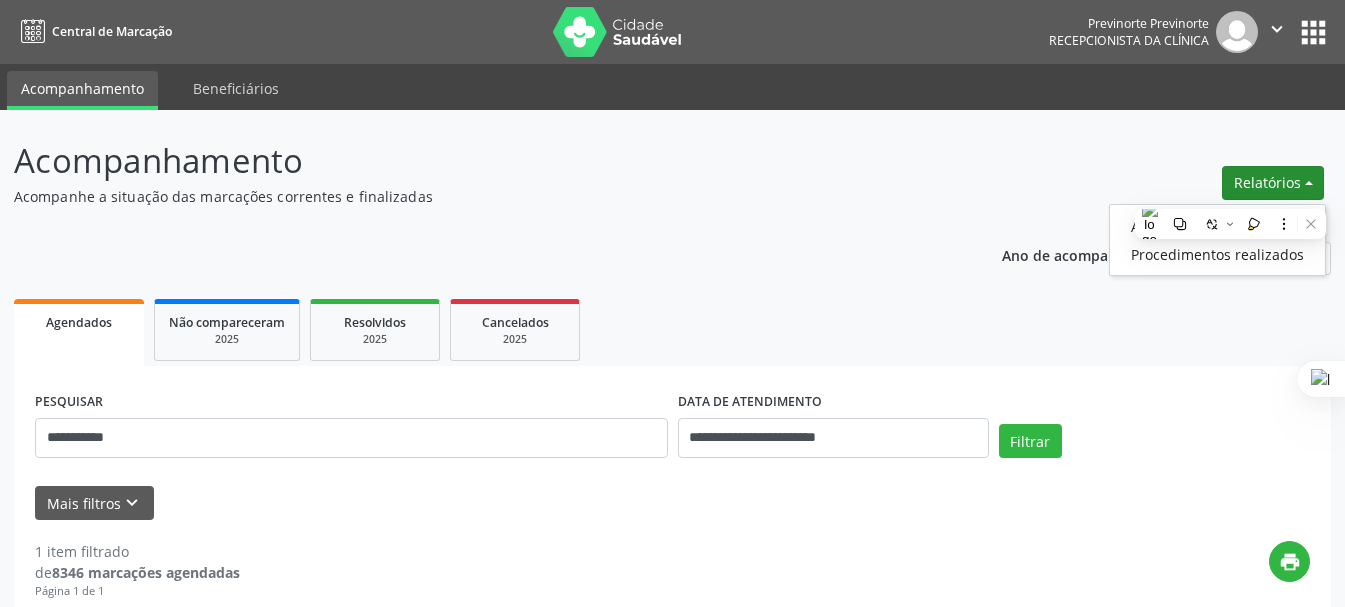 click on "Relatórios" at bounding box center (1273, 183) 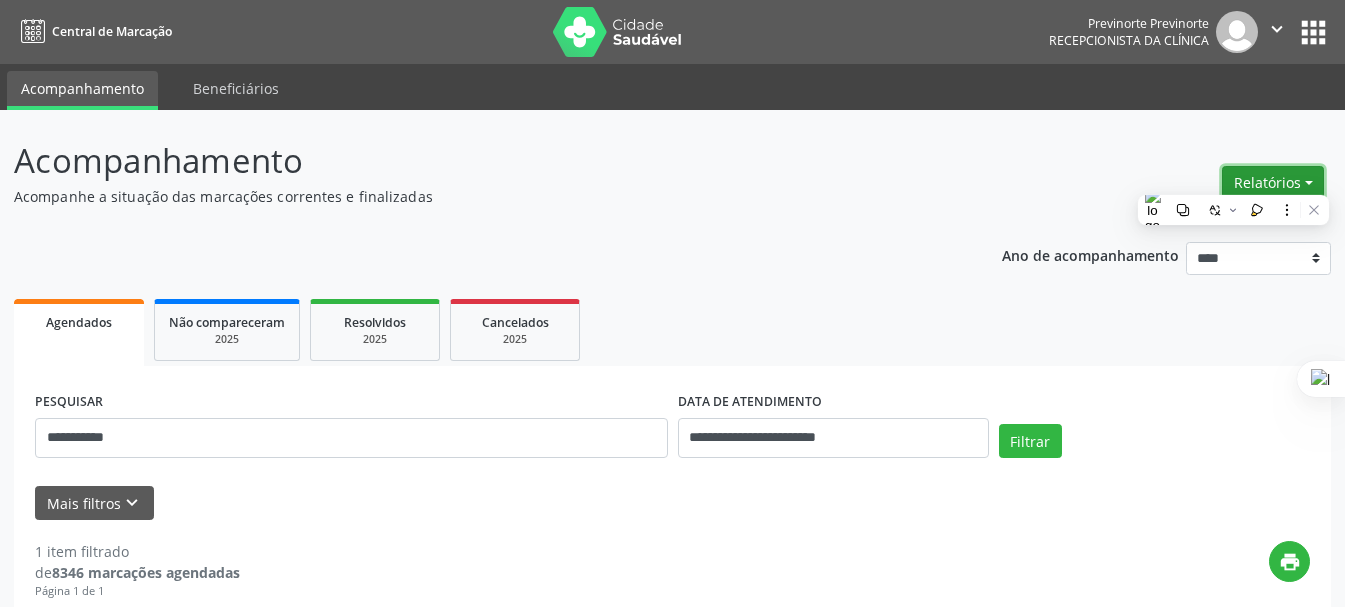 click on "Relatórios" at bounding box center [1273, 183] 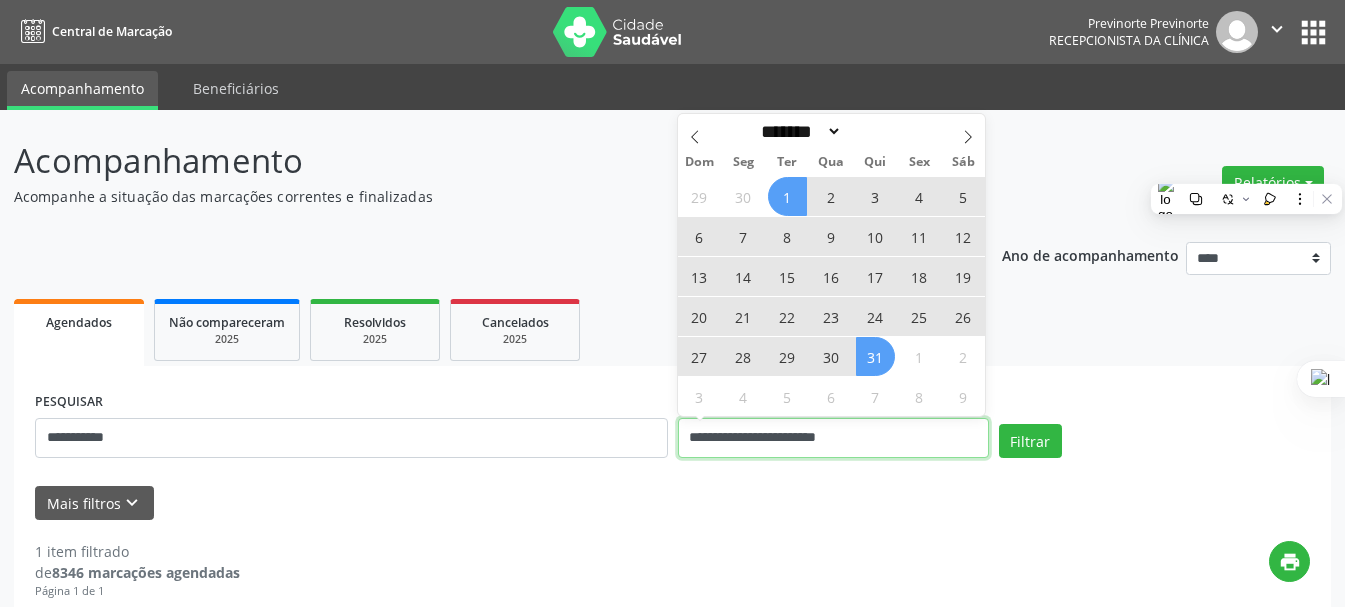 drag, startPoint x: 890, startPoint y: 439, endPoint x: 656, endPoint y: 449, distance: 234.21358 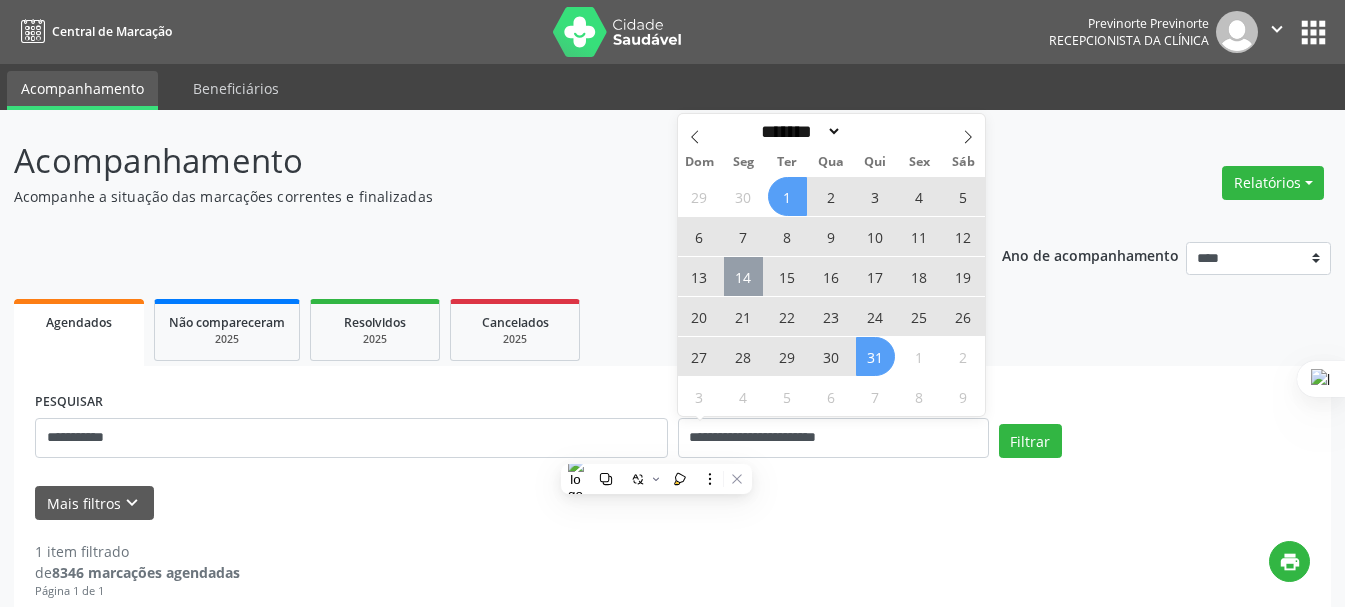 click on "14" at bounding box center (743, 276) 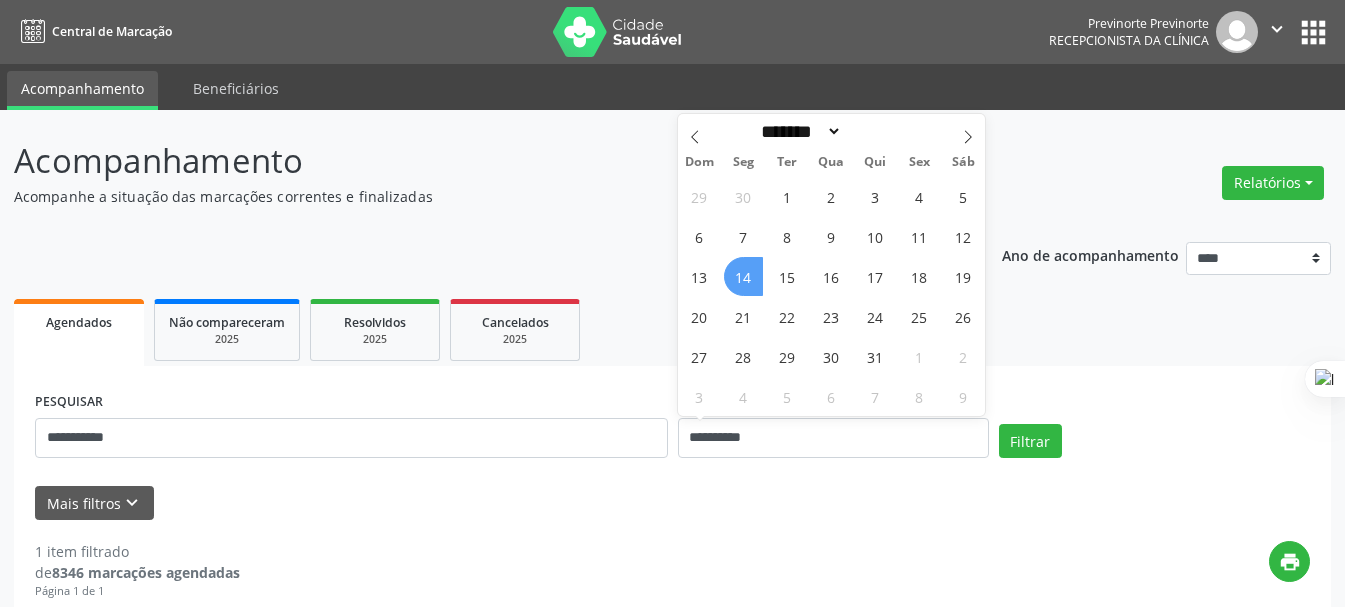 click on "14" at bounding box center (743, 276) 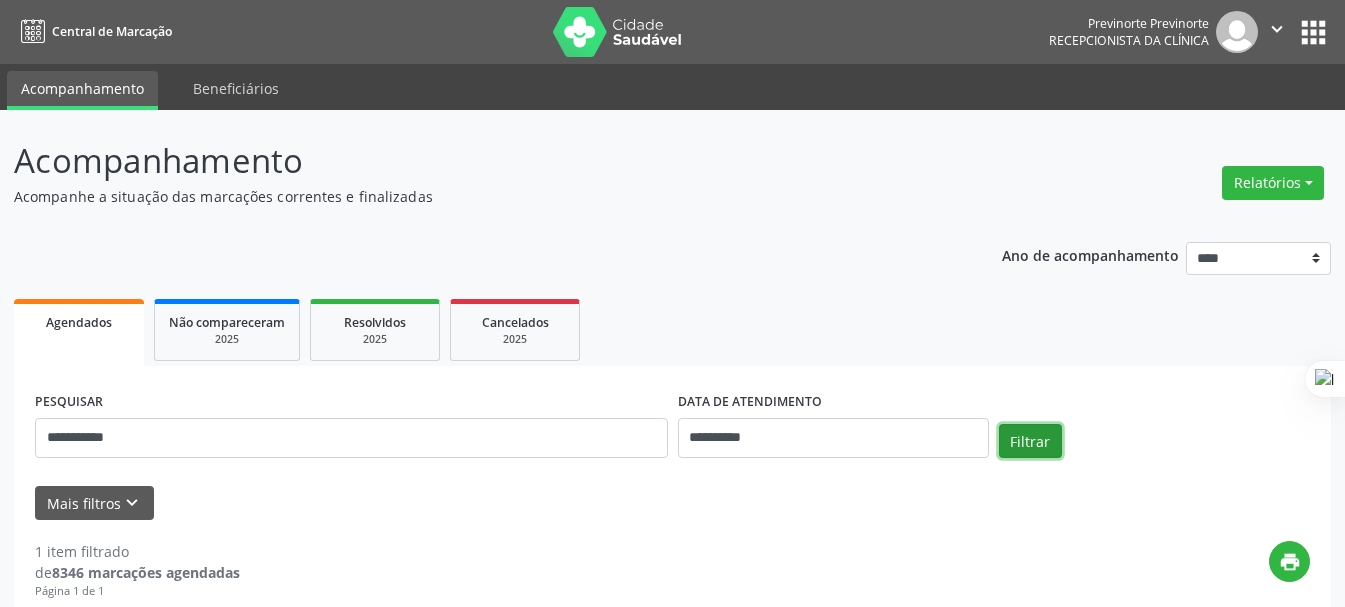 click on "Filtrar" at bounding box center [1030, 441] 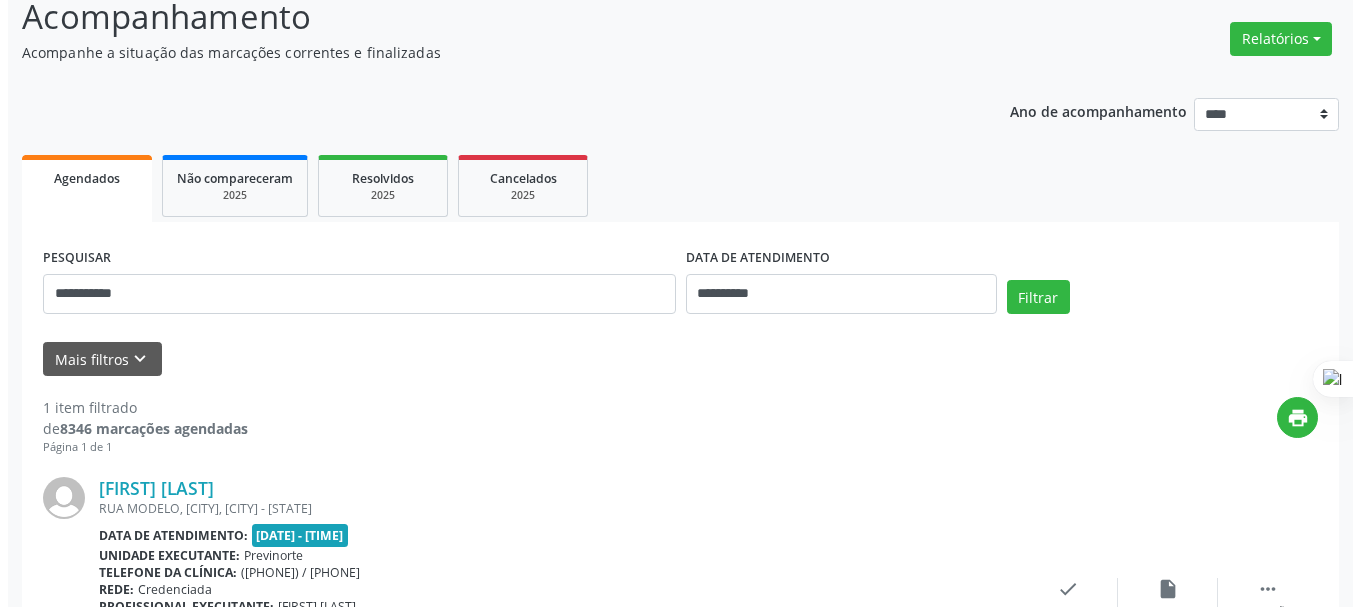 scroll, scrollTop: 0, scrollLeft: 0, axis: both 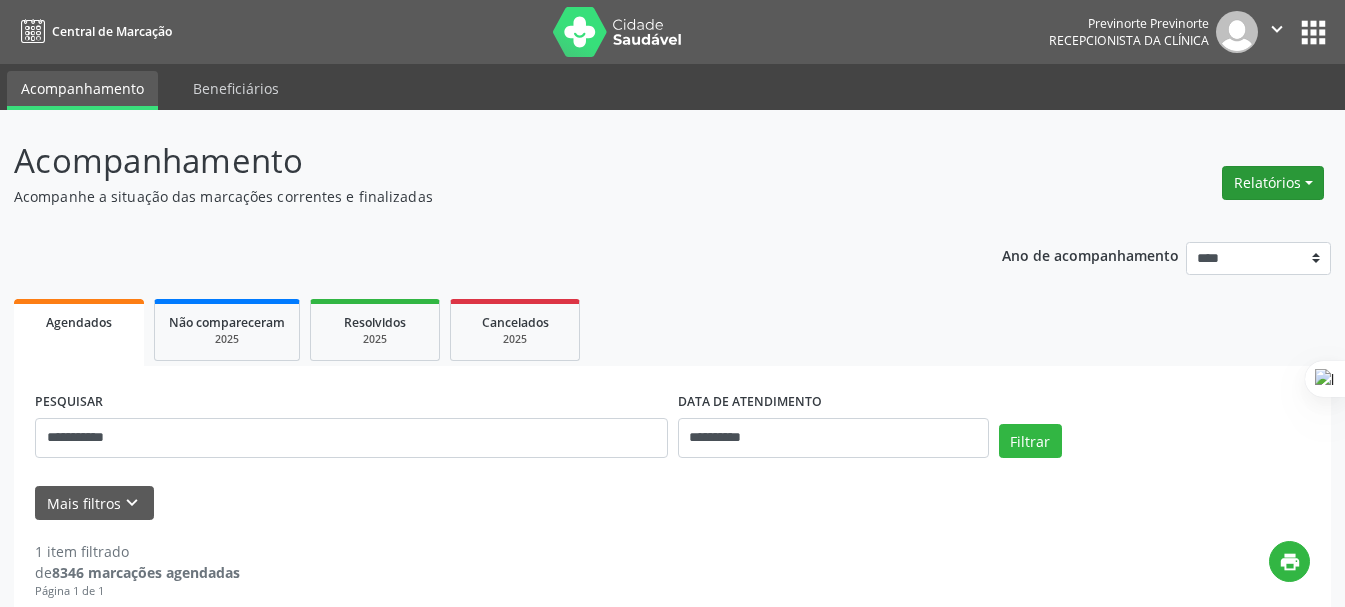 click on "Relatórios" at bounding box center [1273, 183] 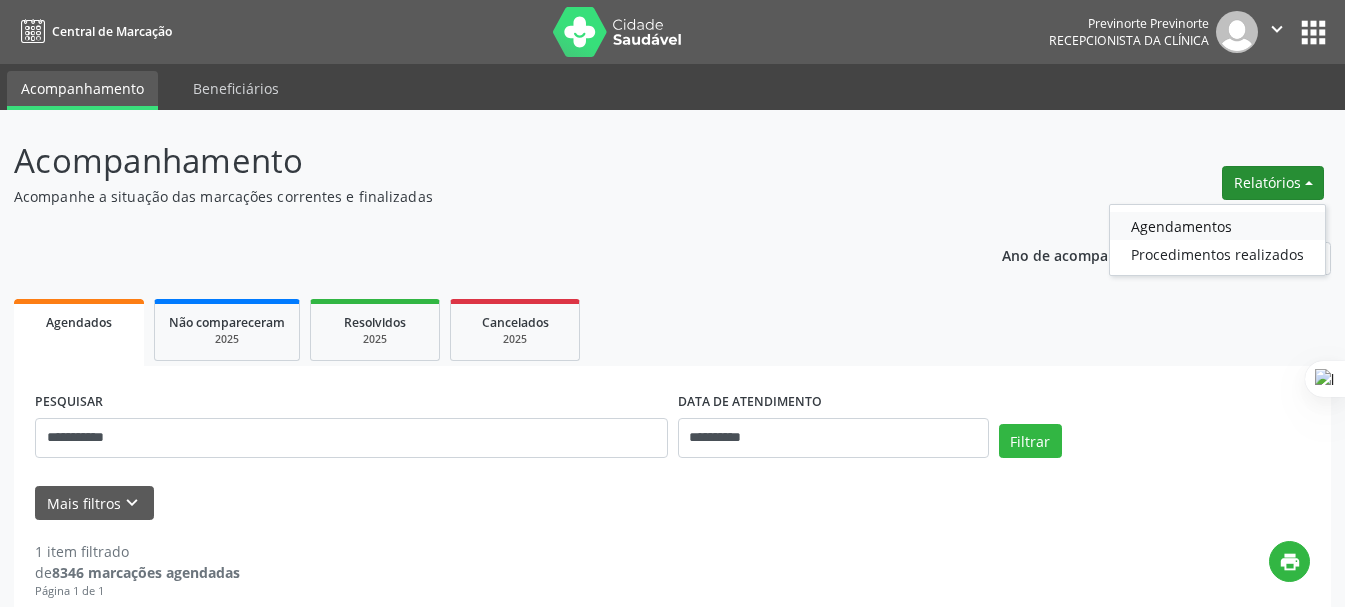 click on "Agendamentos" at bounding box center (1217, 226) 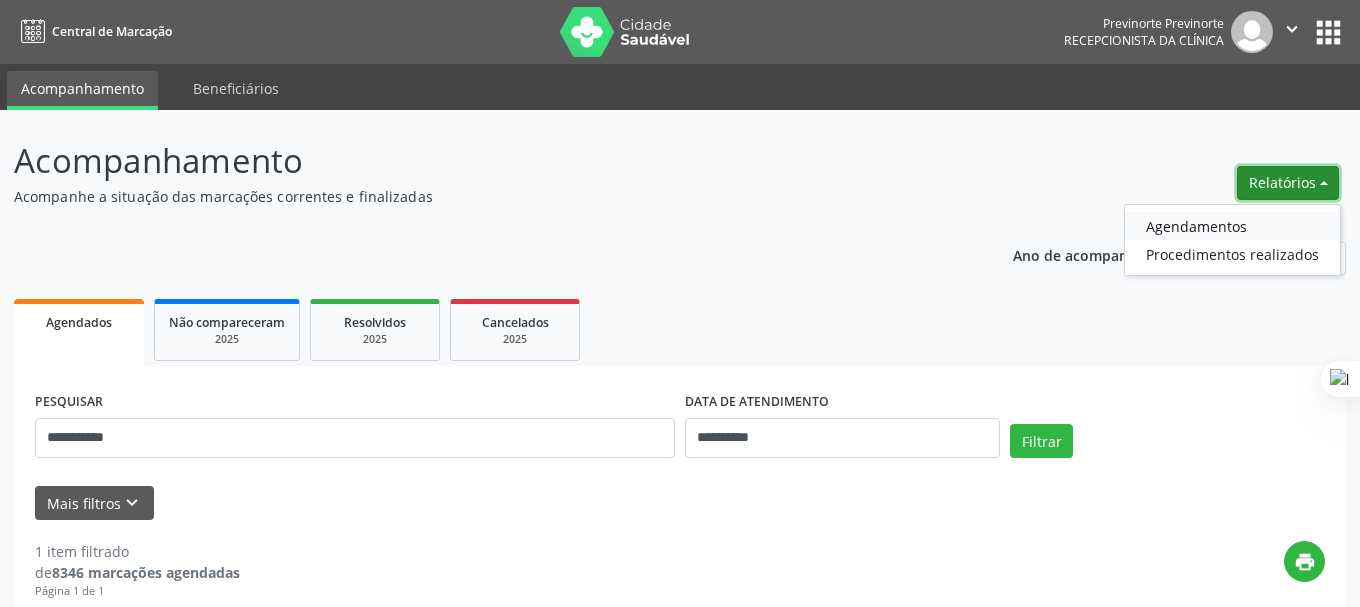 select on "*" 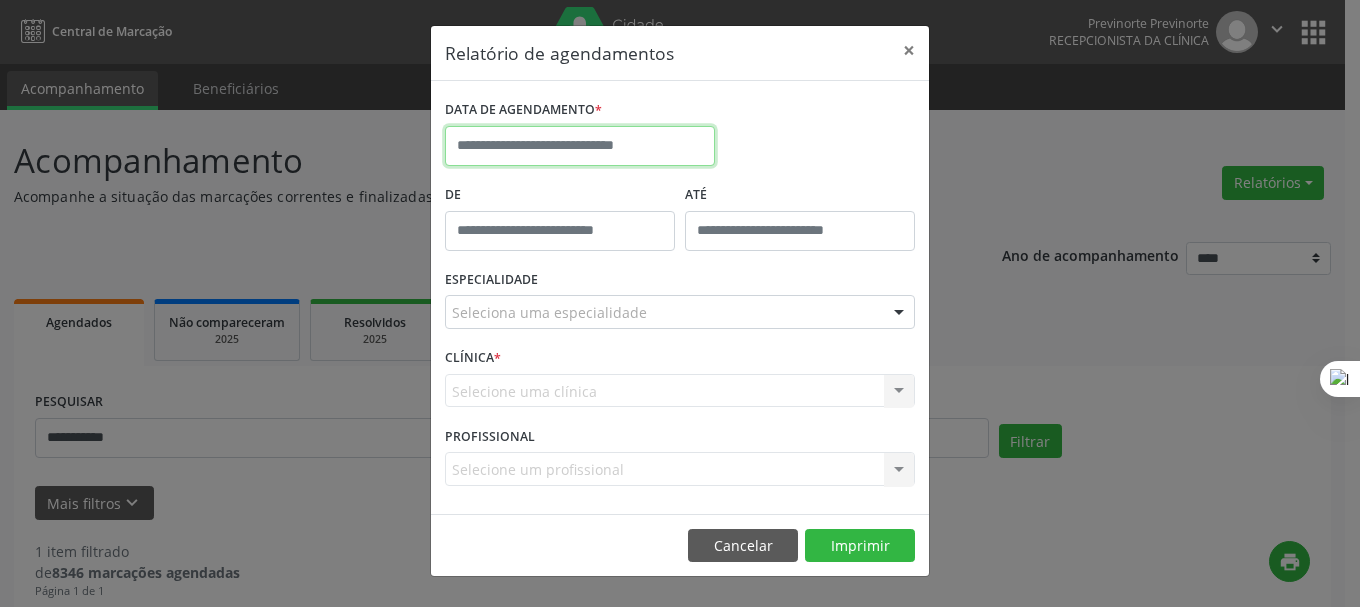click at bounding box center (580, 146) 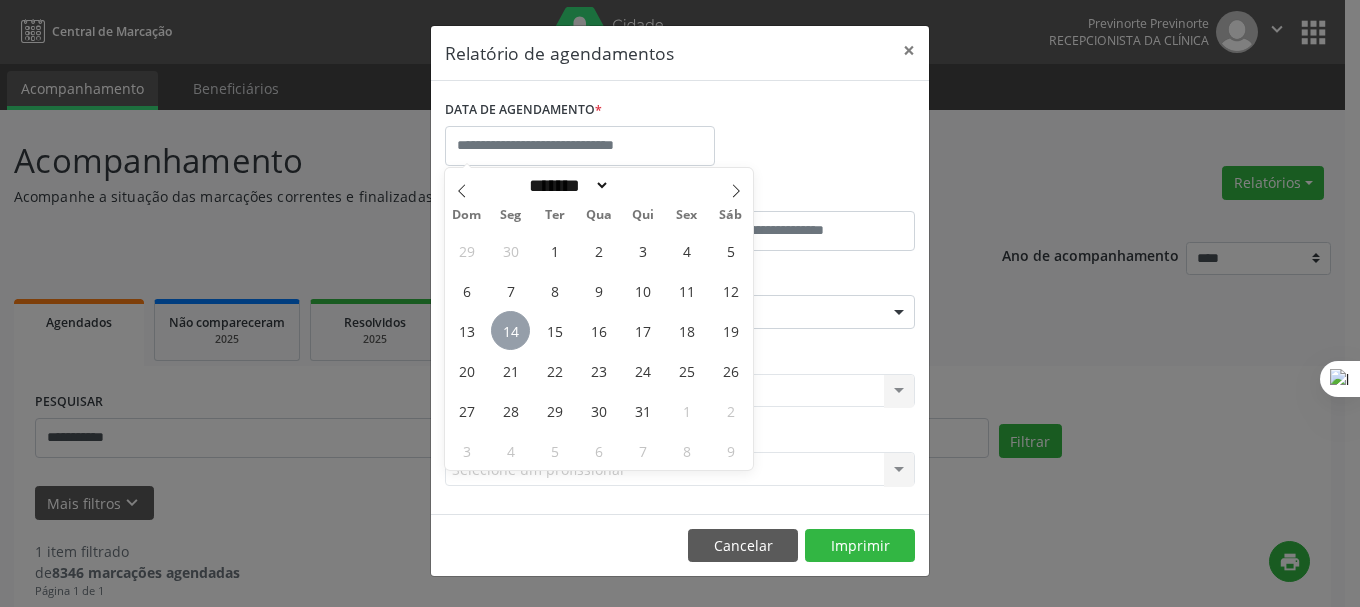 click on "14" at bounding box center (510, 330) 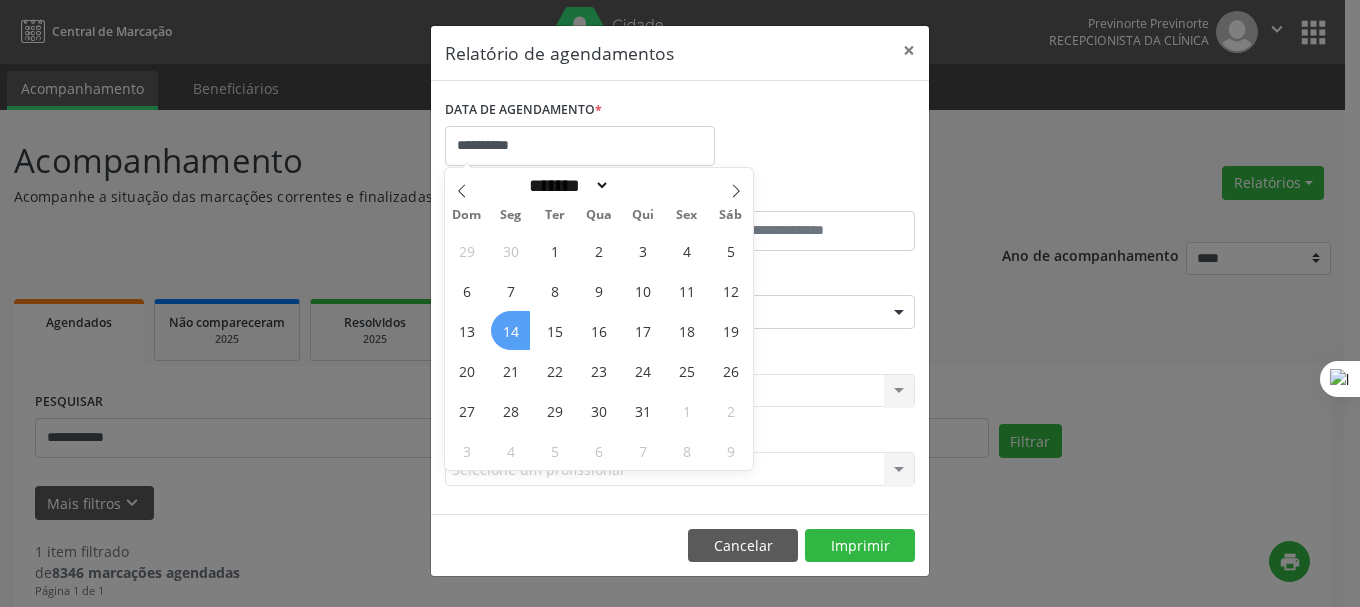 click on "14" at bounding box center (510, 330) 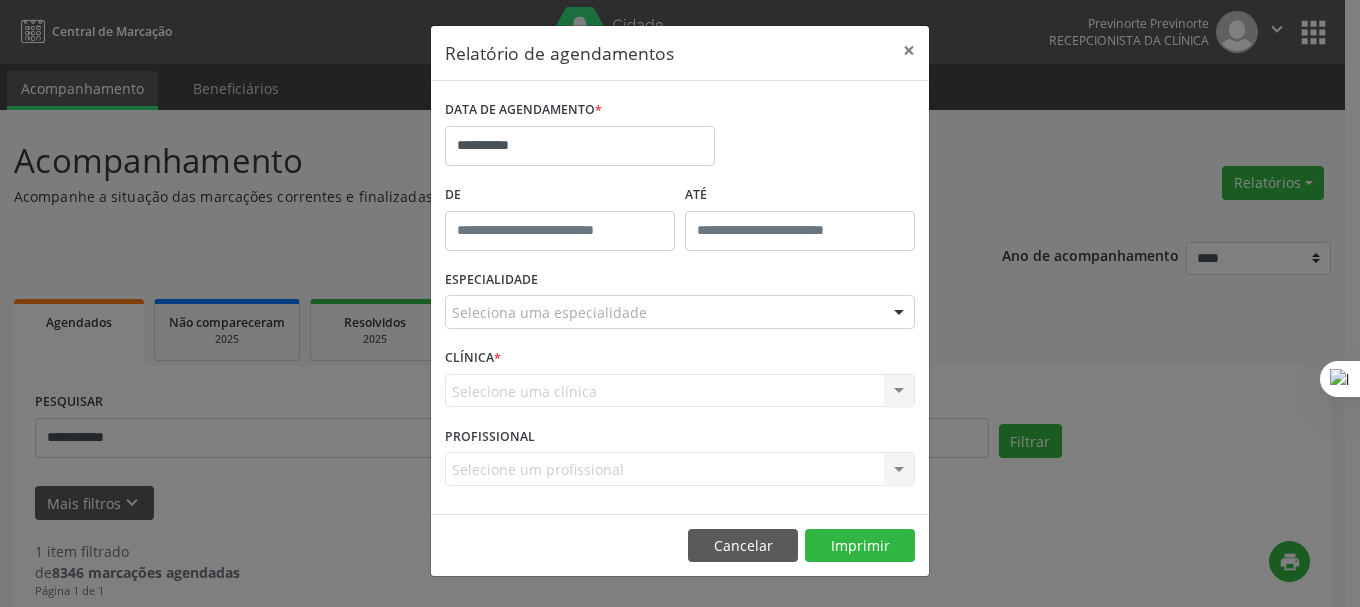 type on "*****" 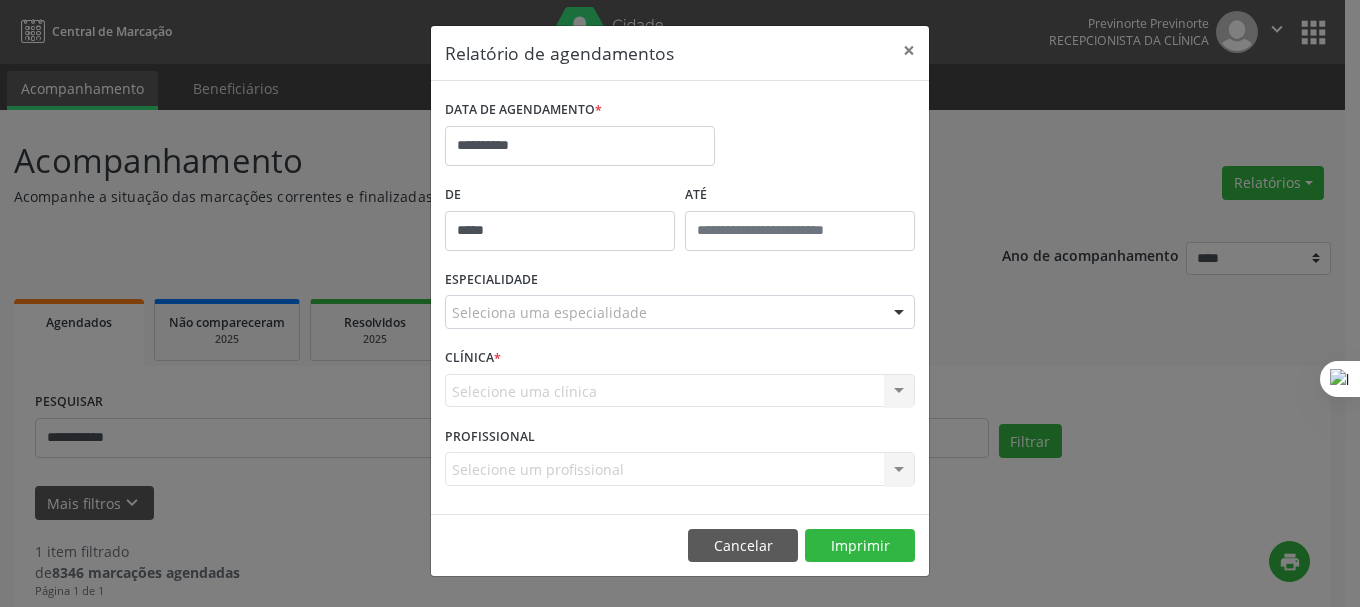click on "*****" at bounding box center [560, 231] 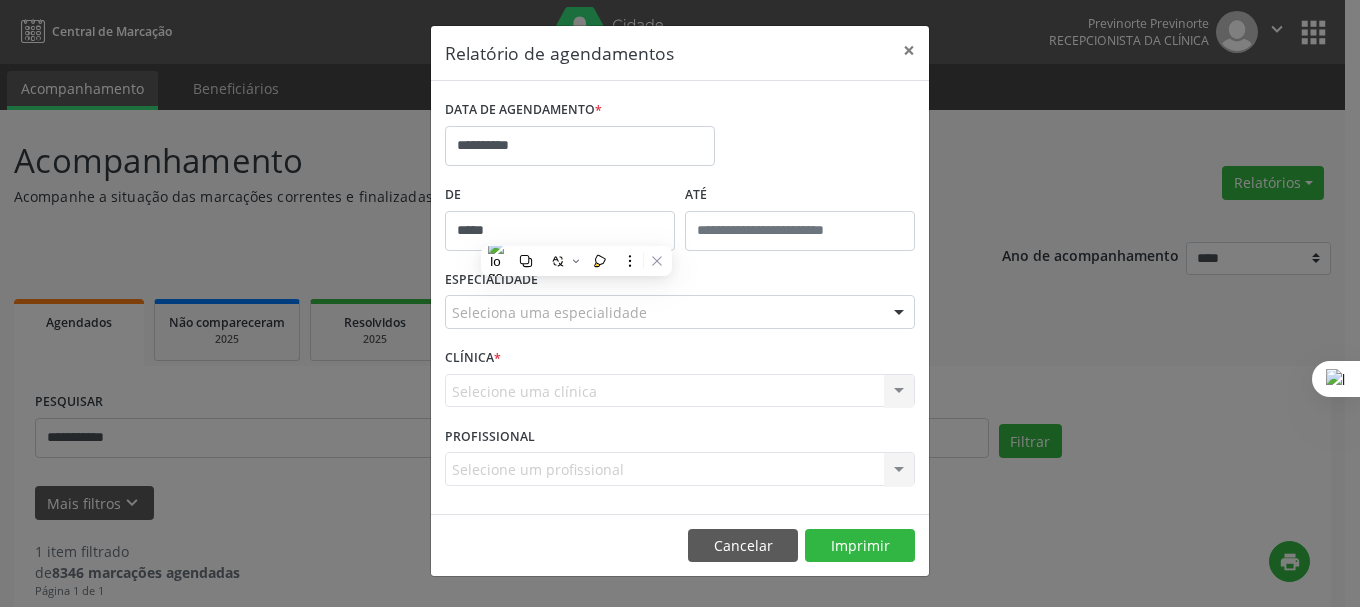 click on "De" at bounding box center [560, 195] 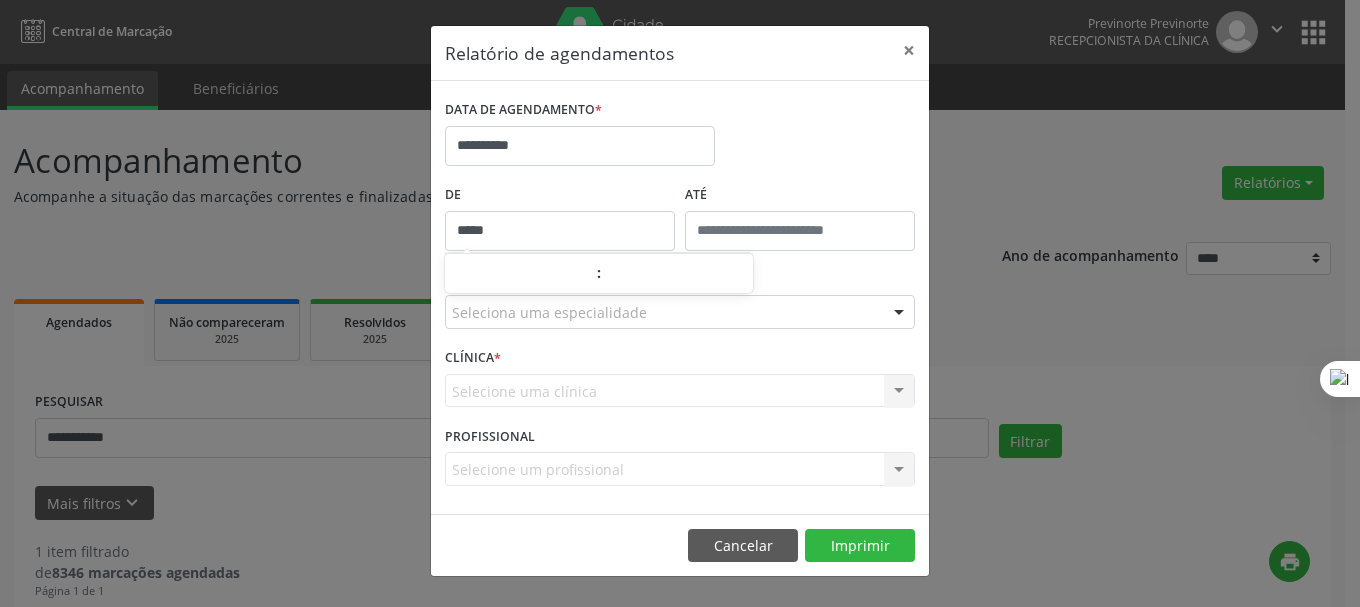 drag, startPoint x: 524, startPoint y: 233, endPoint x: 439, endPoint y: 237, distance: 85.09406 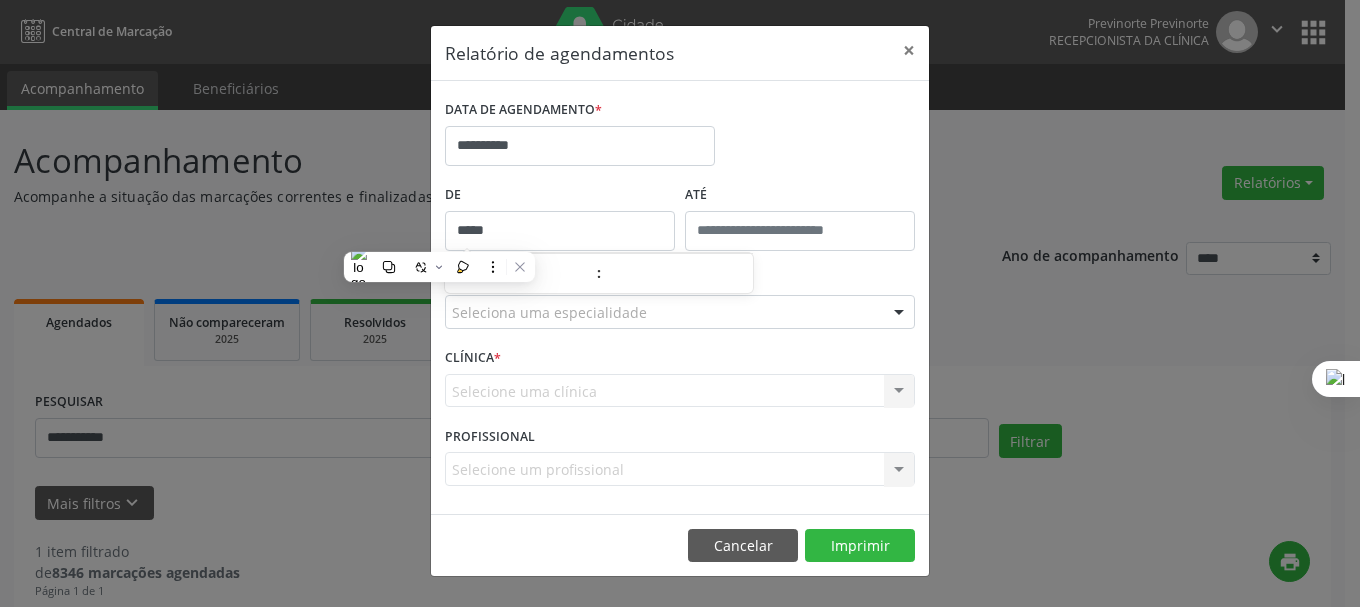 click on "Seleciona uma especialidade" at bounding box center [680, 312] 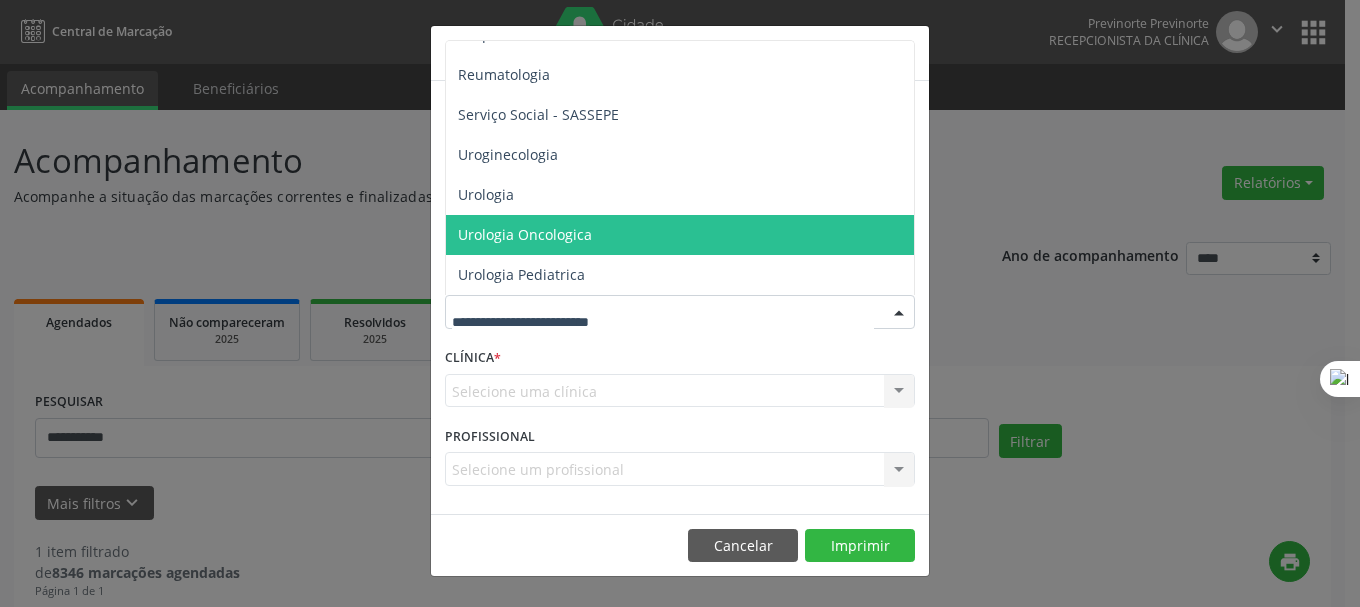 scroll, scrollTop: 3441, scrollLeft: 0, axis: vertical 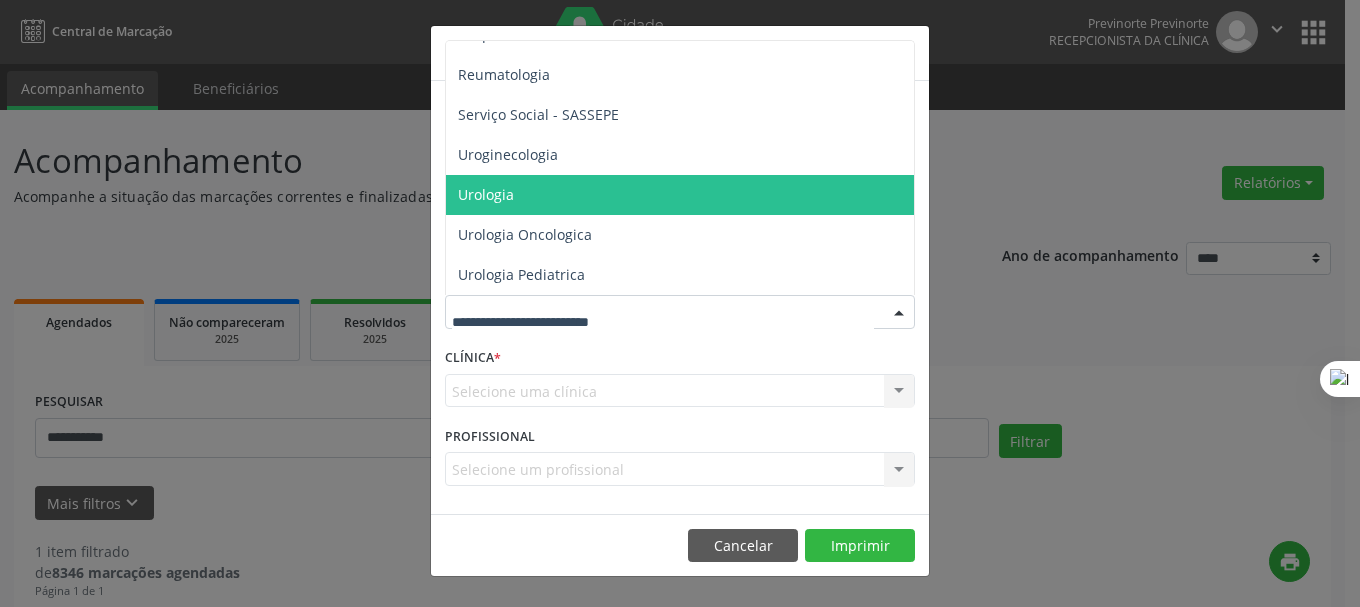 click on "Urologia" at bounding box center [681, 195] 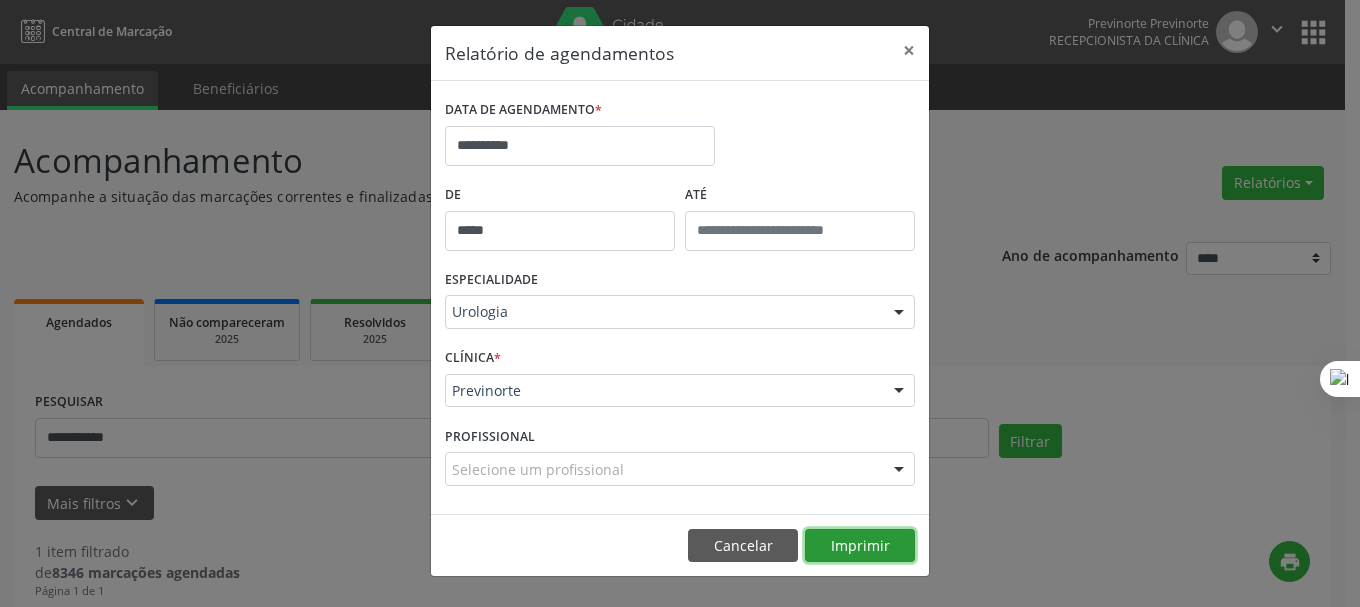 click on "Imprimir" at bounding box center (860, 546) 